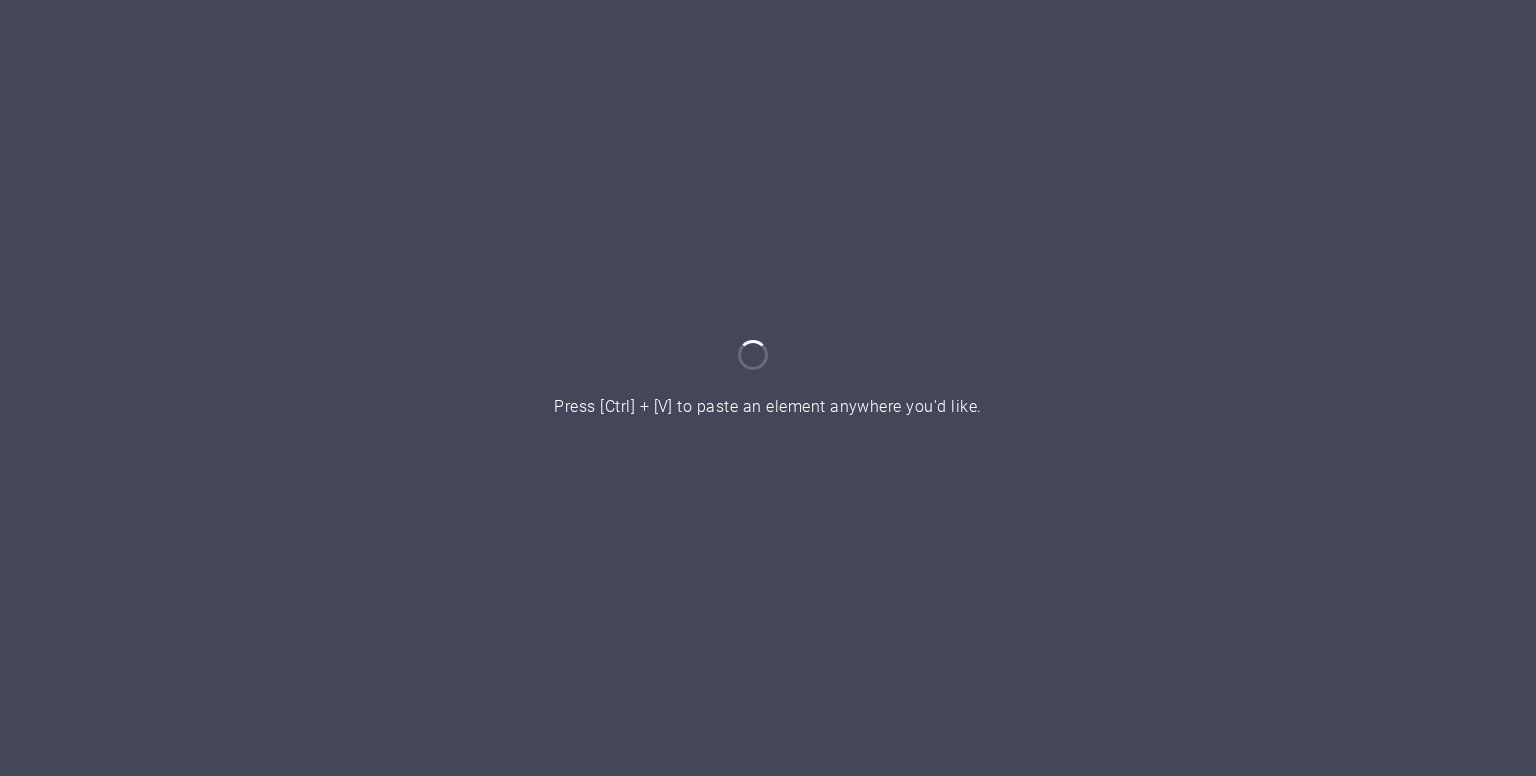 scroll, scrollTop: 0, scrollLeft: 0, axis: both 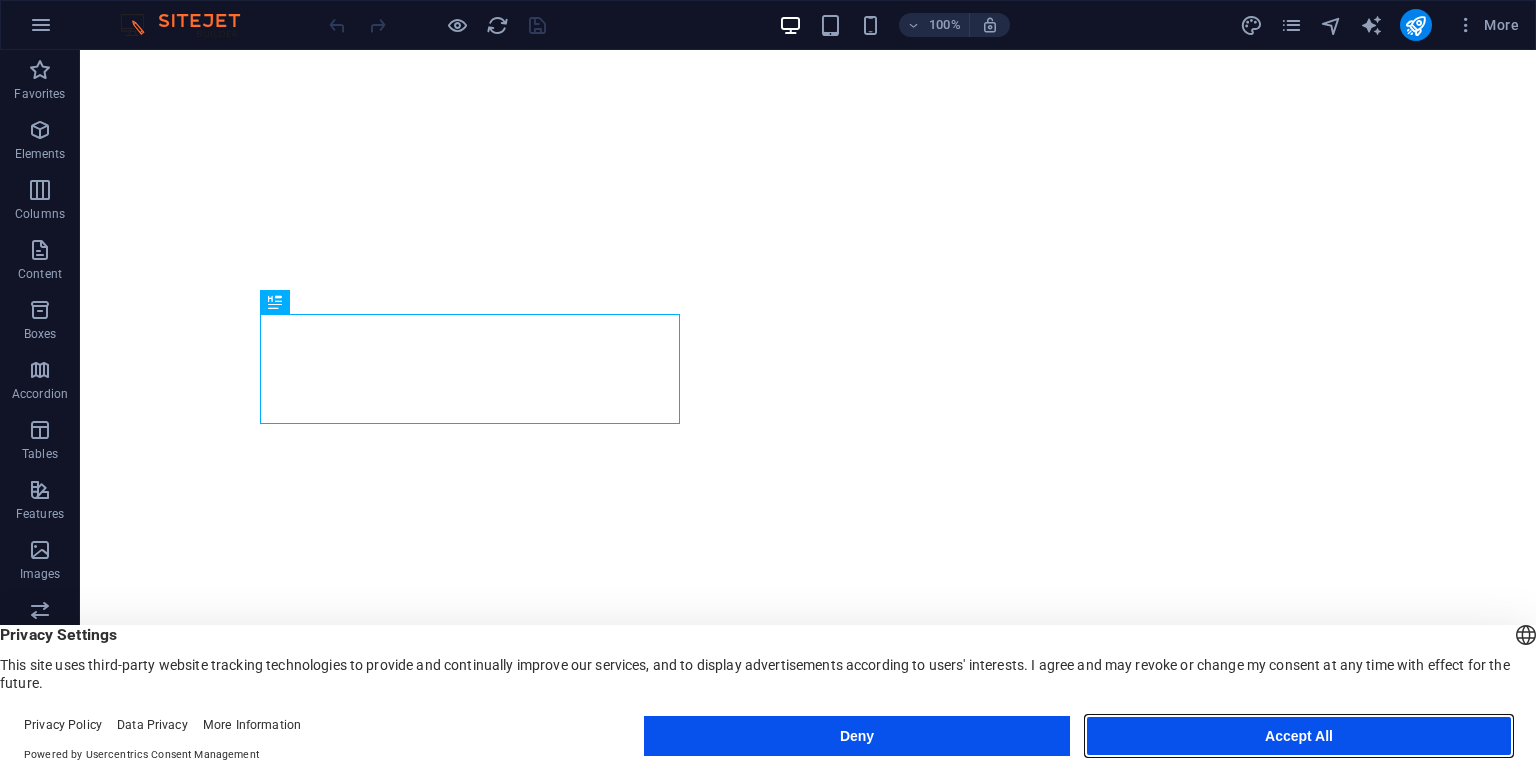 click on "Accept All" at bounding box center (1299, 736) 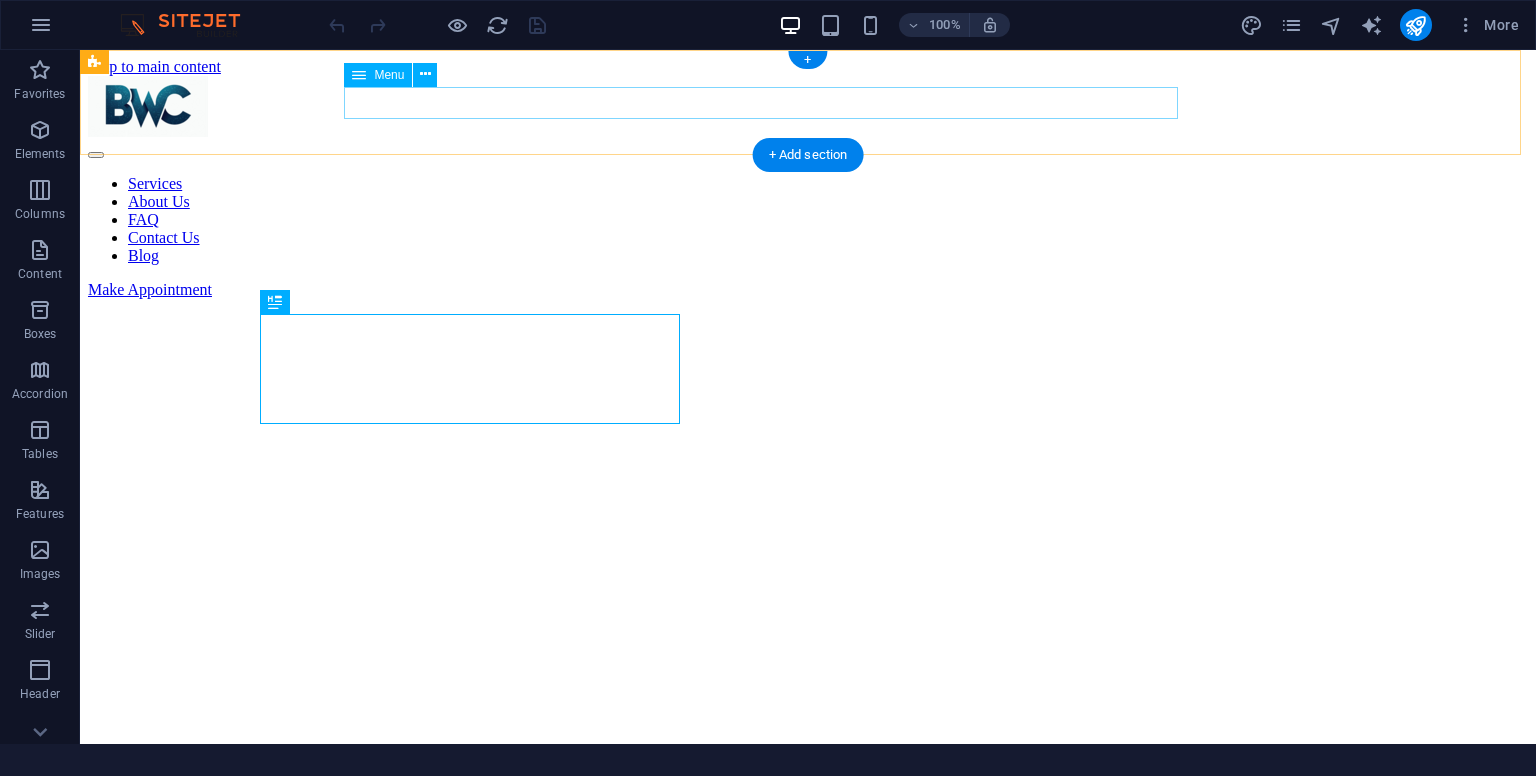 scroll, scrollTop: 0, scrollLeft: 0, axis: both 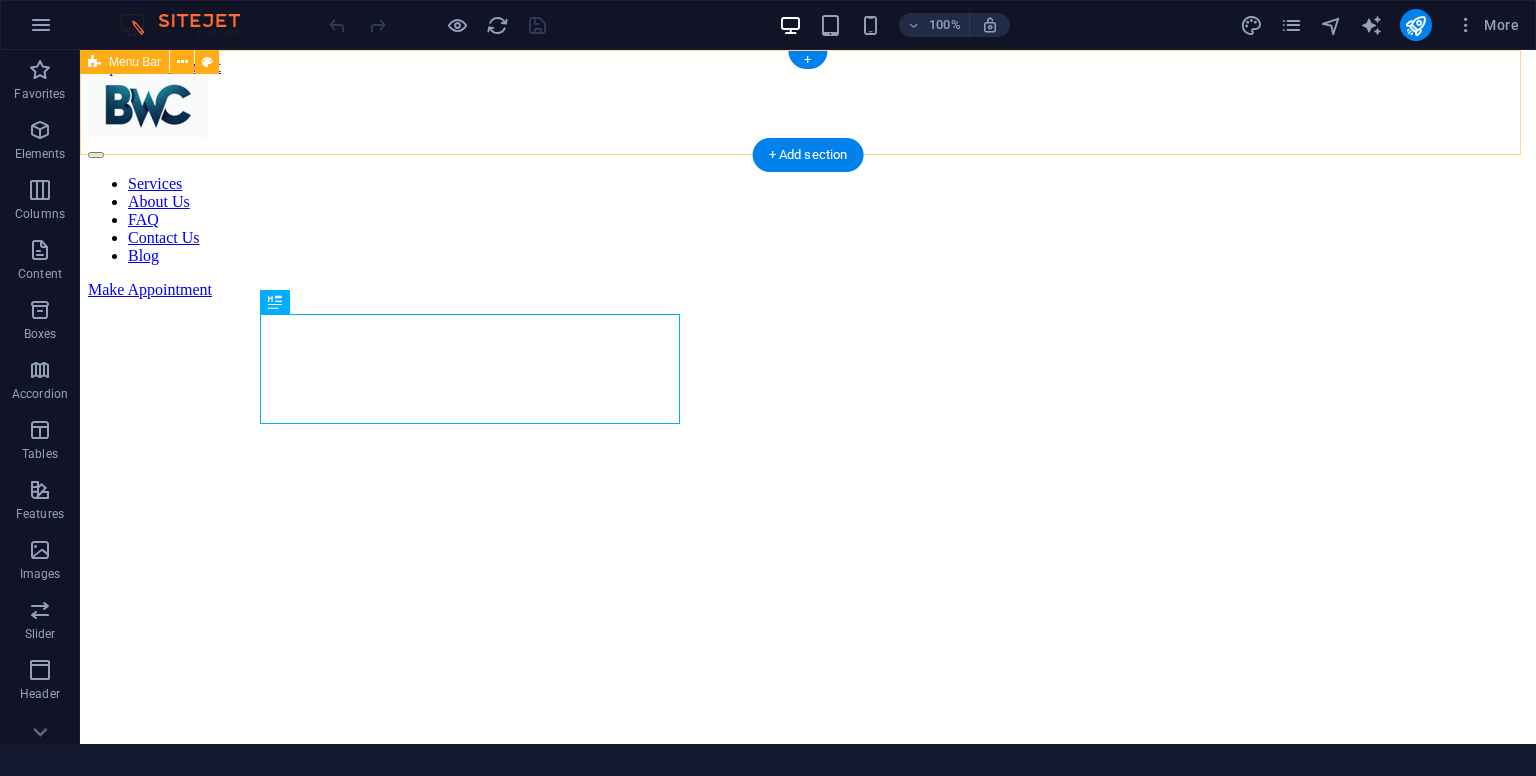 click on "Services About Us FAQ Contact Us Blog Make Appointment" at bounding box center (808, 187) 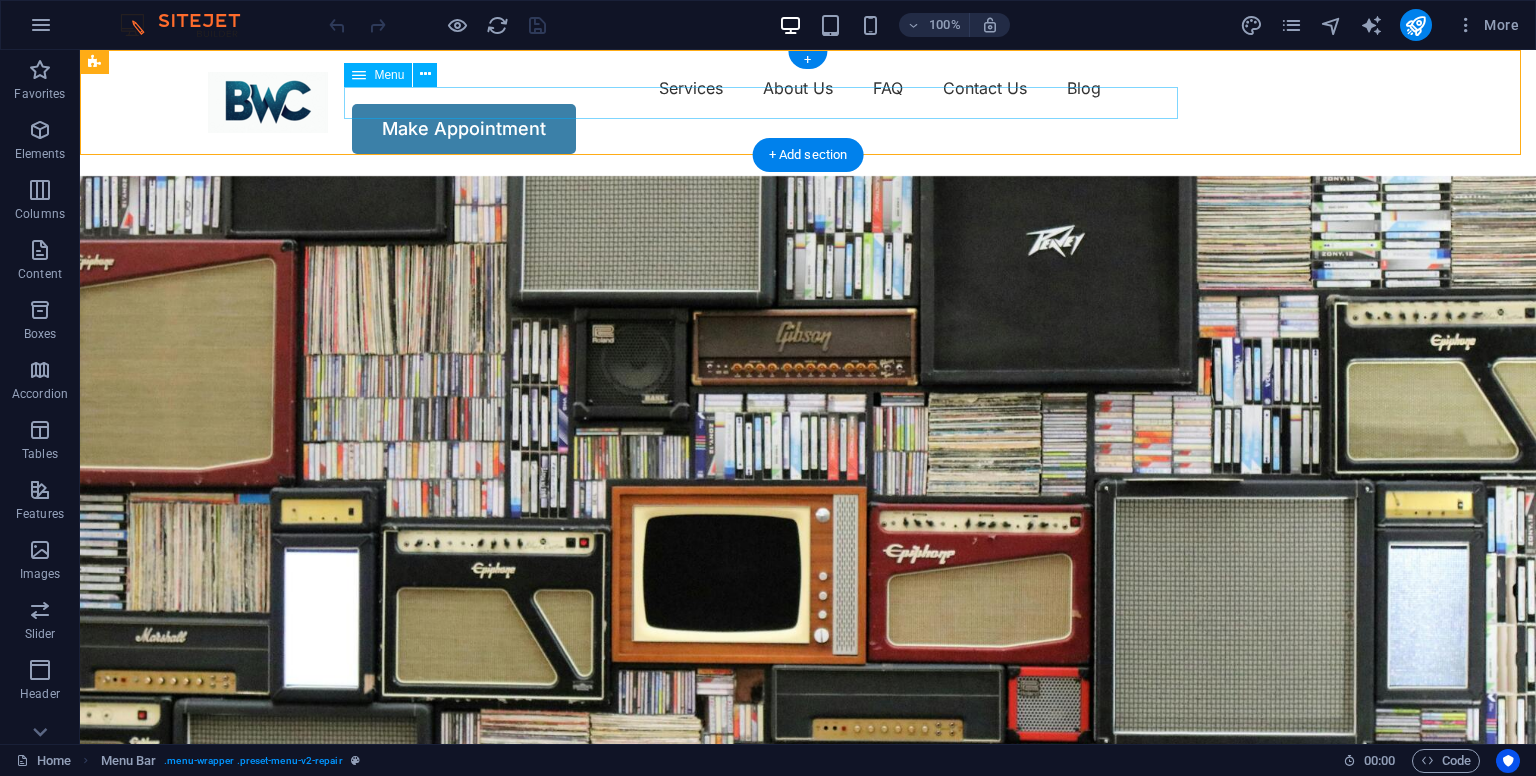 click on "Services About Us FAQ Contact Us Blog" at bounding box center (808, 88) 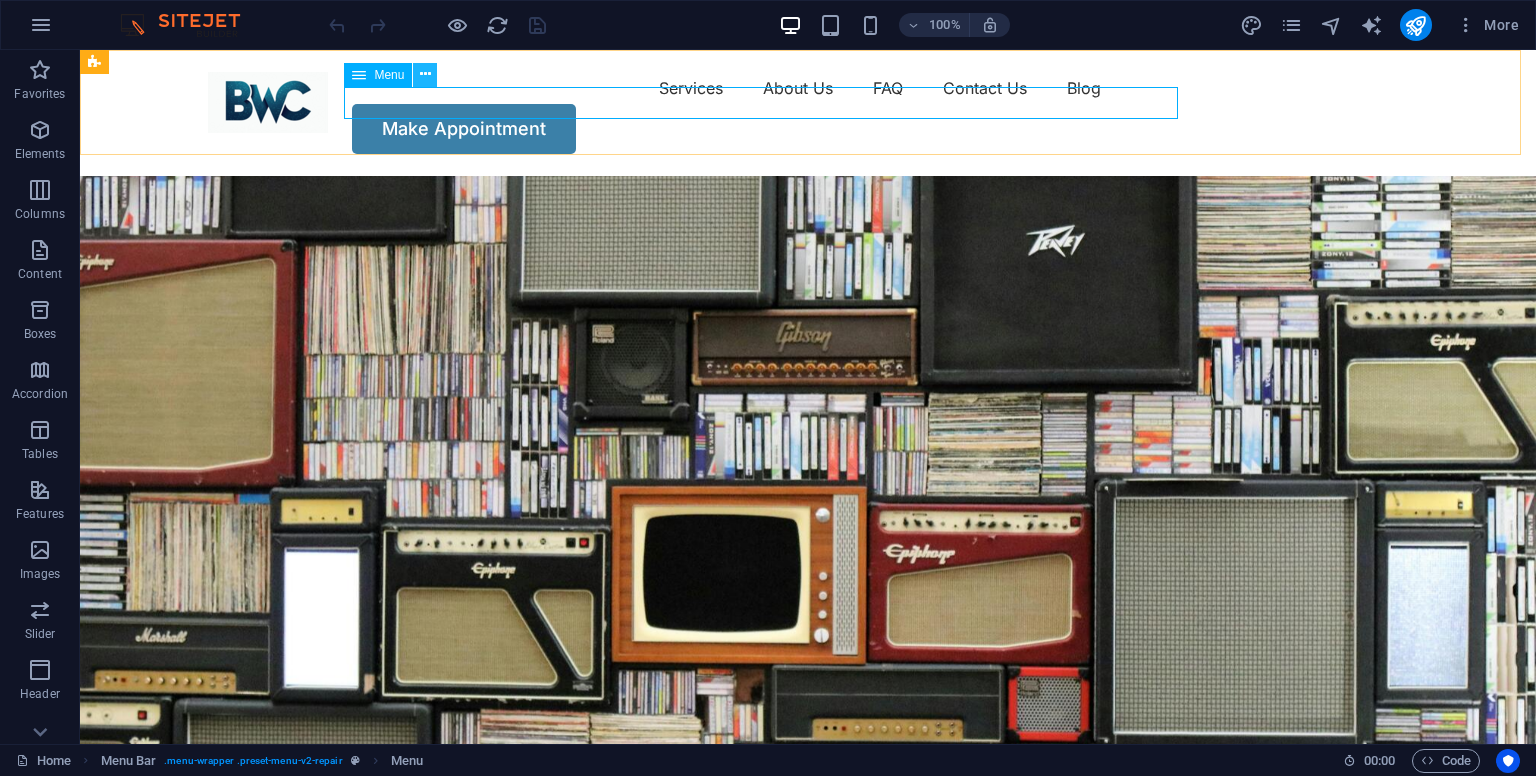 click at bounding box center [425, 75] 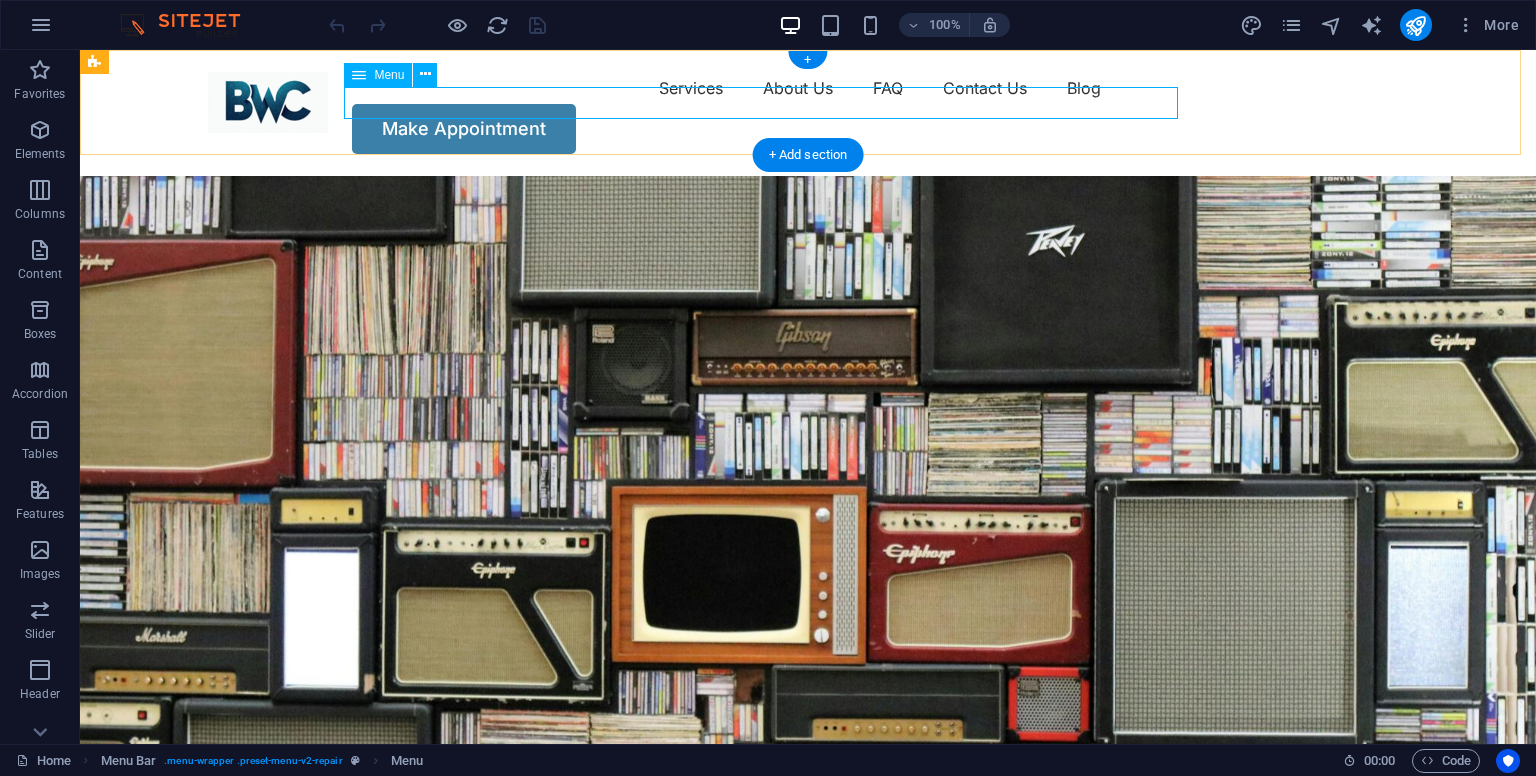 click on "Services About Us FAQ Contact Us Blog" at bounding box center (808, 88) 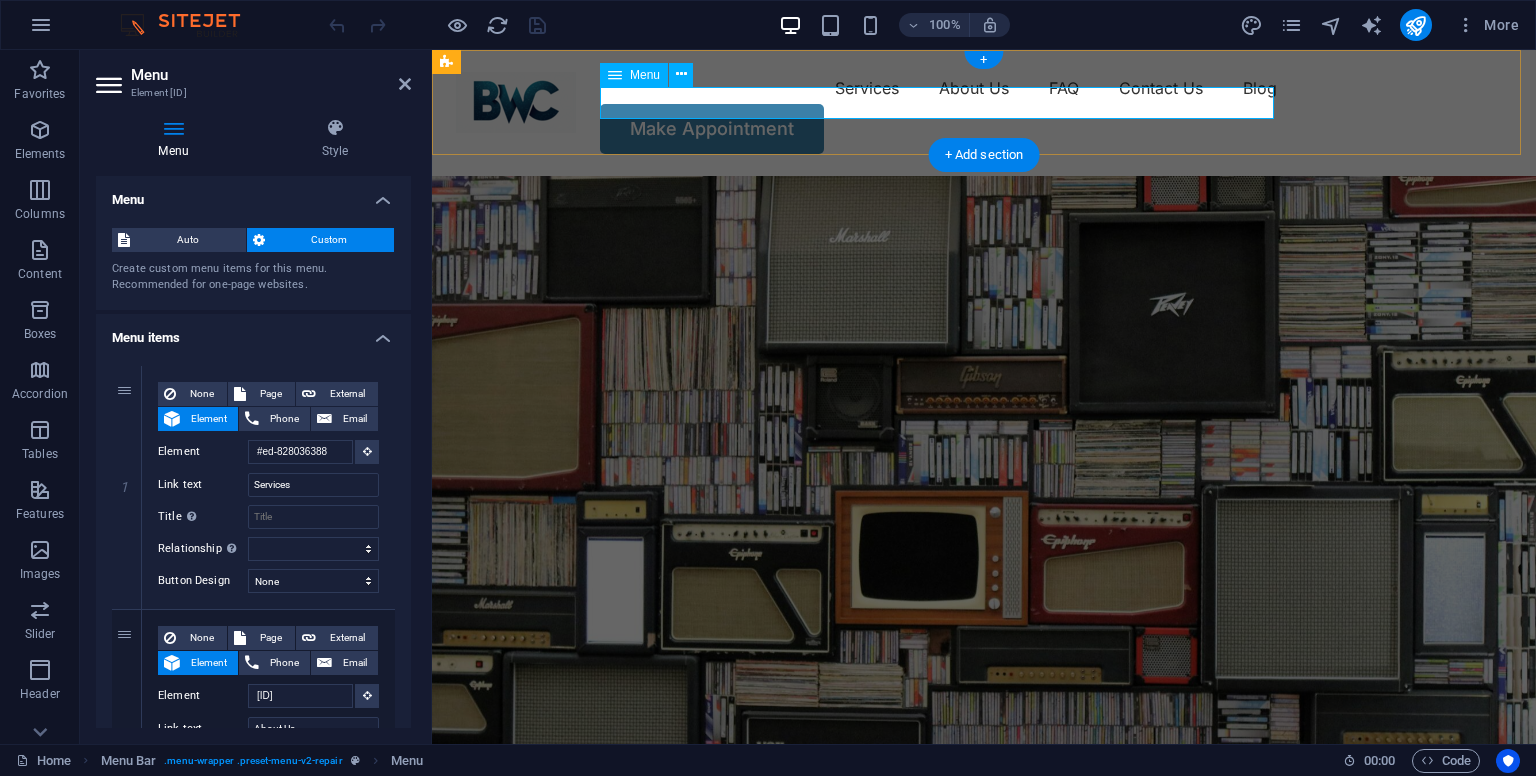 click on "Services About Us FAQ Contact Us Blog" at bounding box center [984, 88] 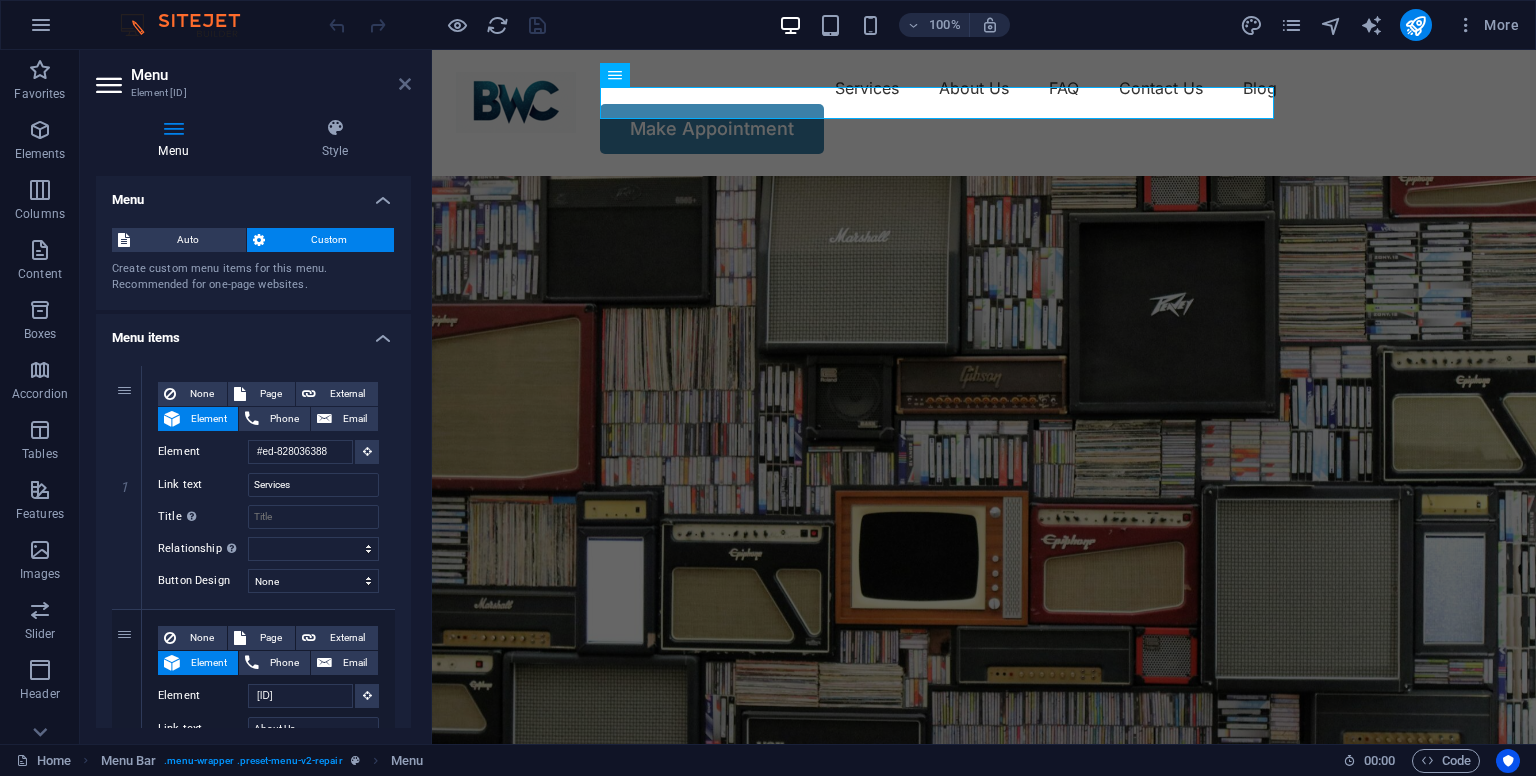 click at bounding box center (405, 84) 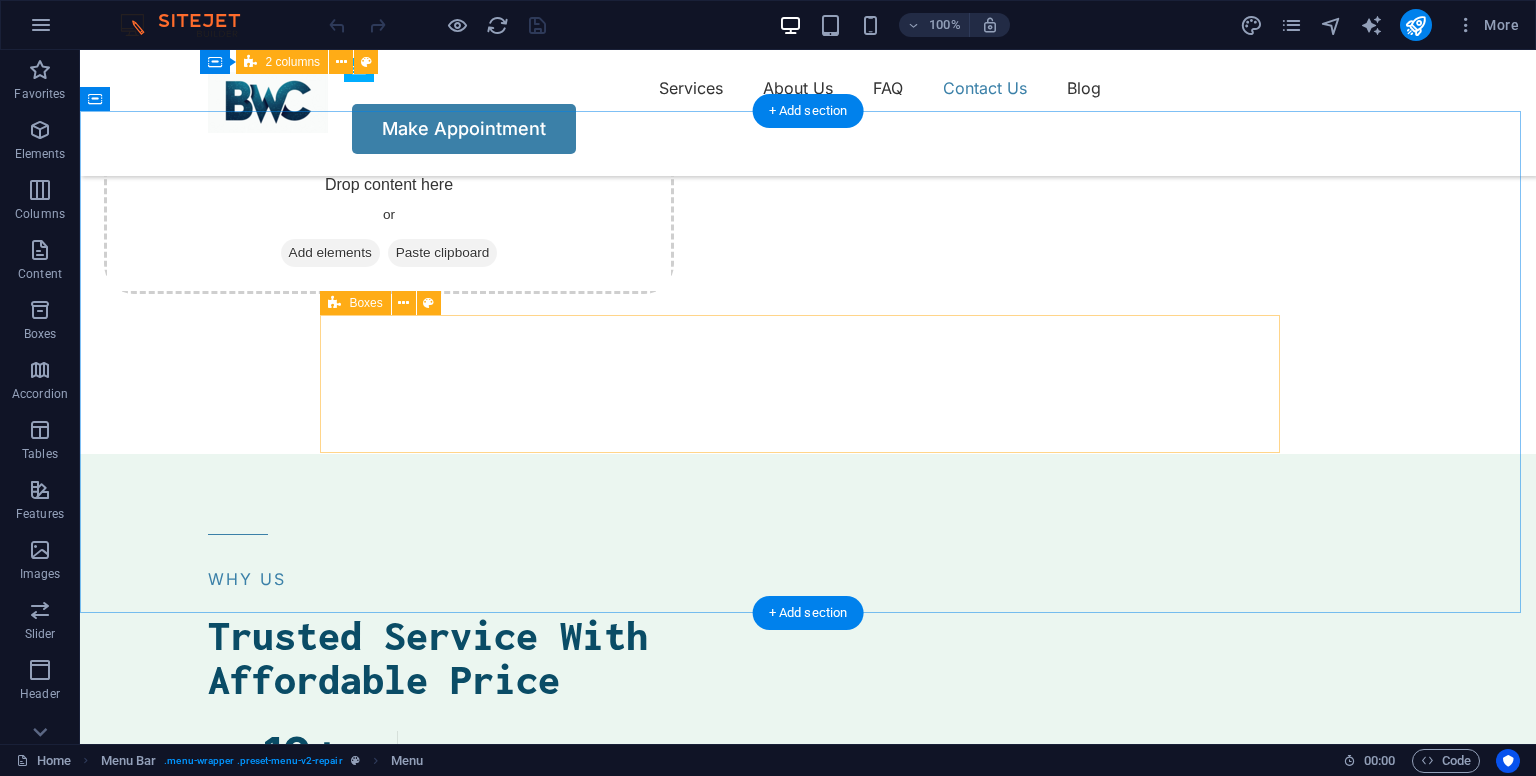 scroll, scrollTop: 4928, scrollLeft: 0, axis: vertical 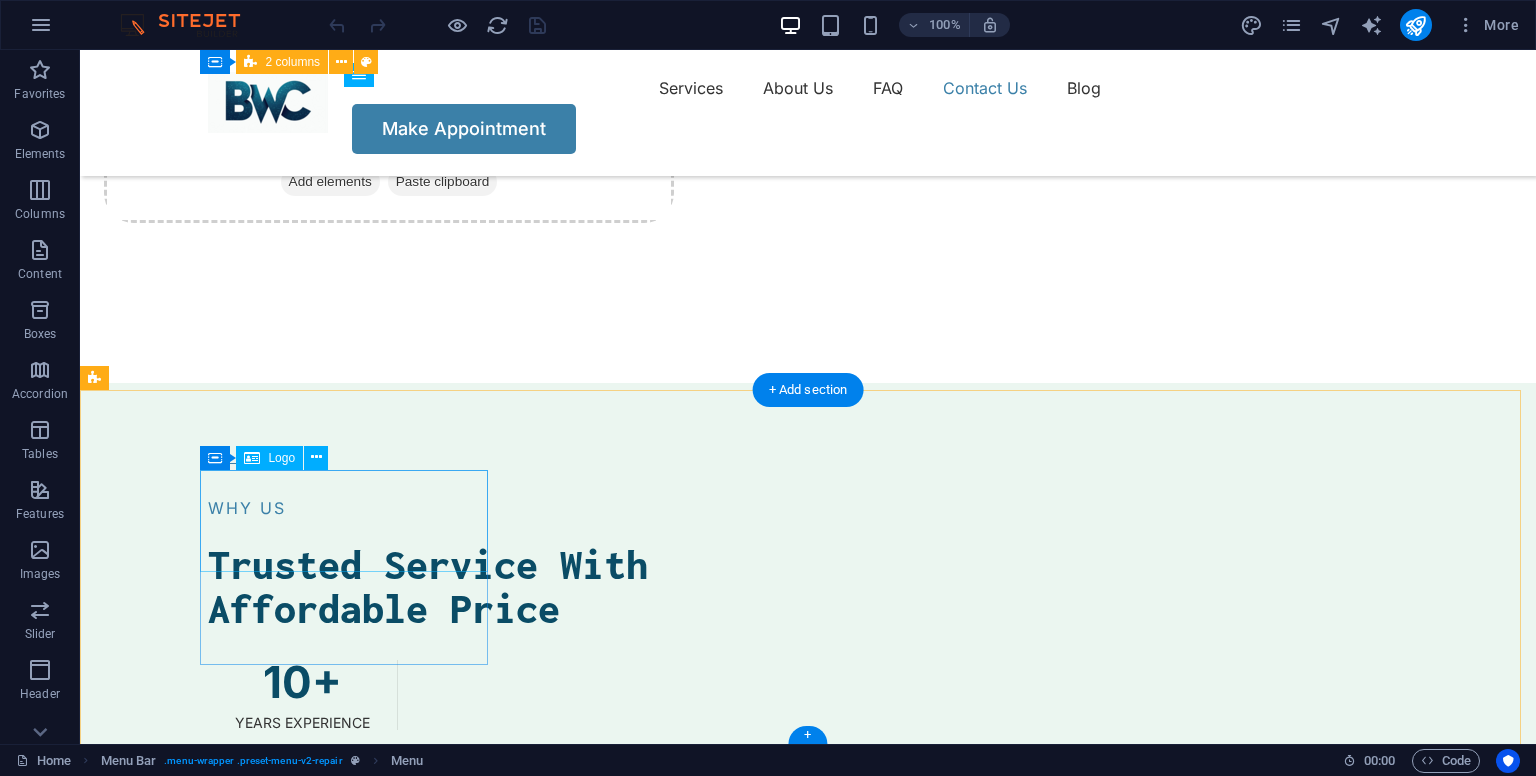 click at bounding box center (248, 5991) 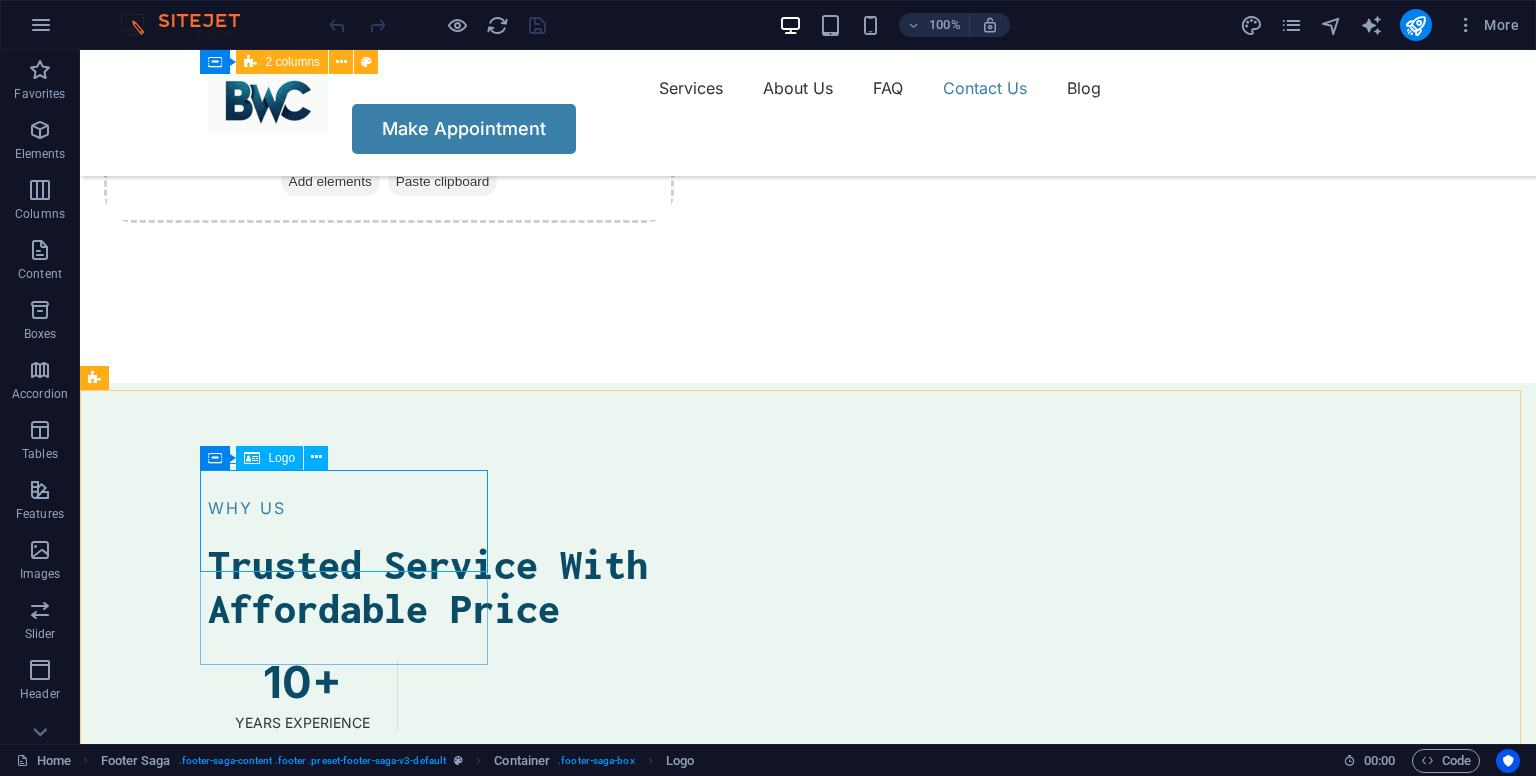 click on "Logo" at bounding box center [281, 458] 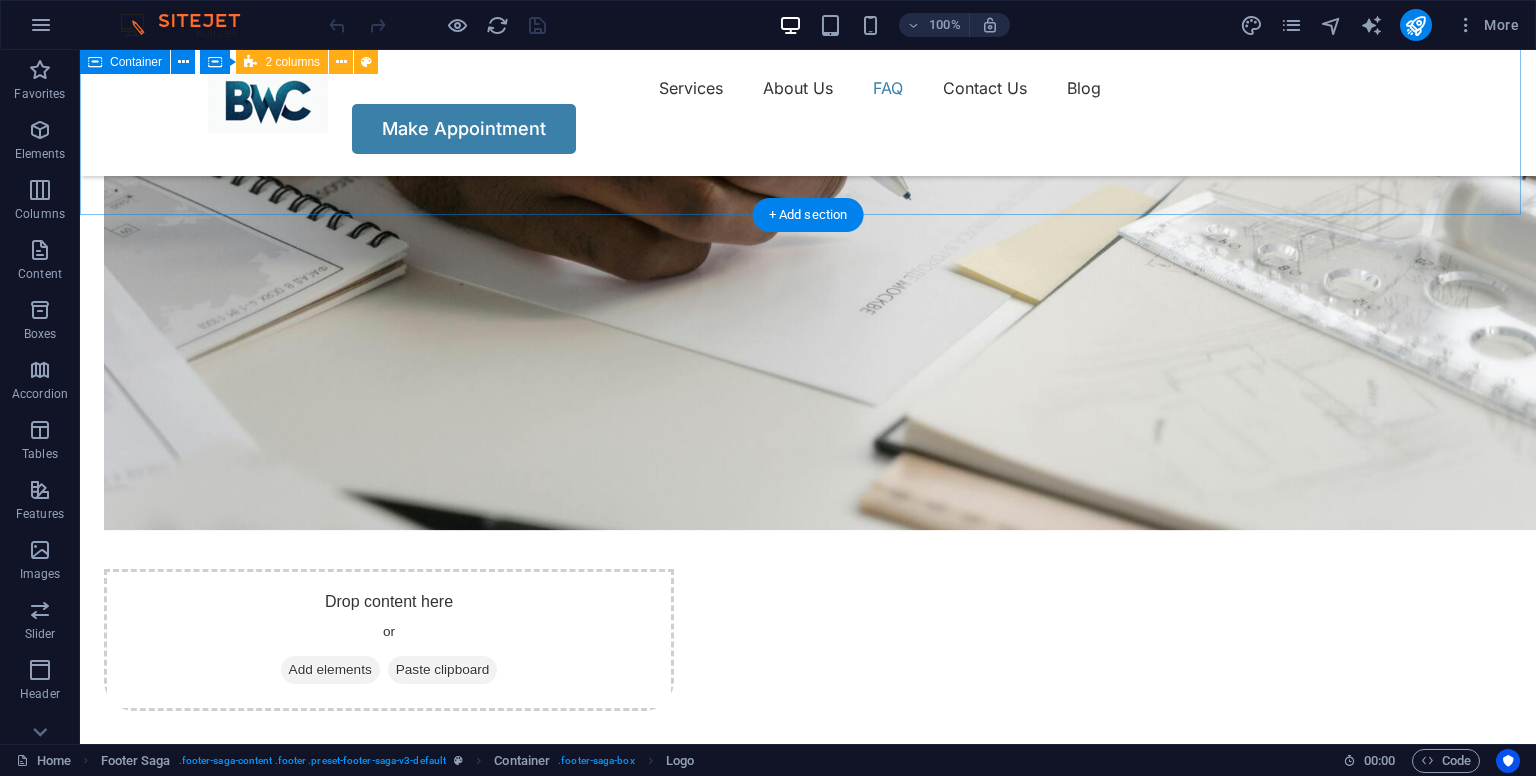 scroll, scrollTop: 4428, scrollLeft: 0, axis: vertical 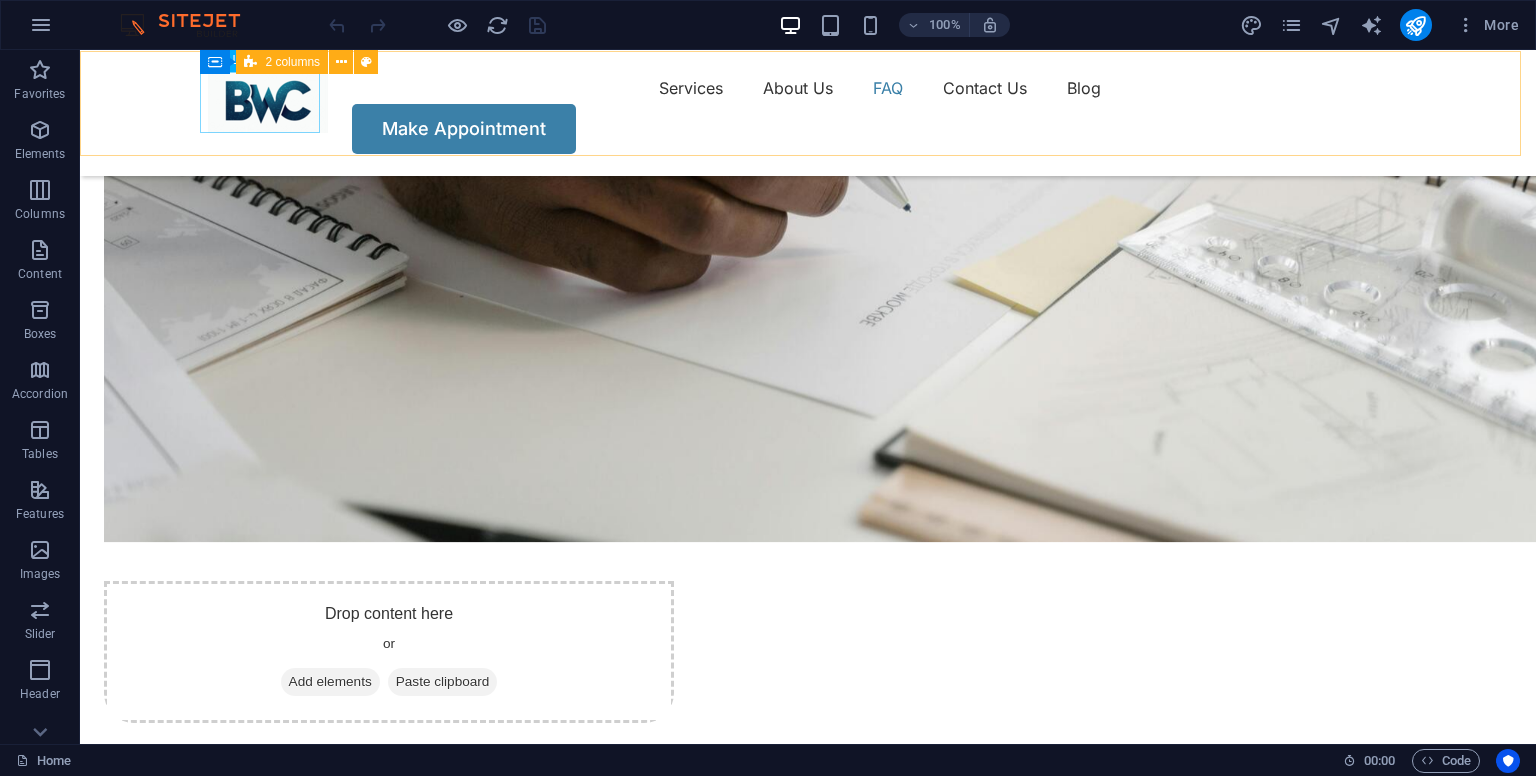 click at bounding box center (268, 102) 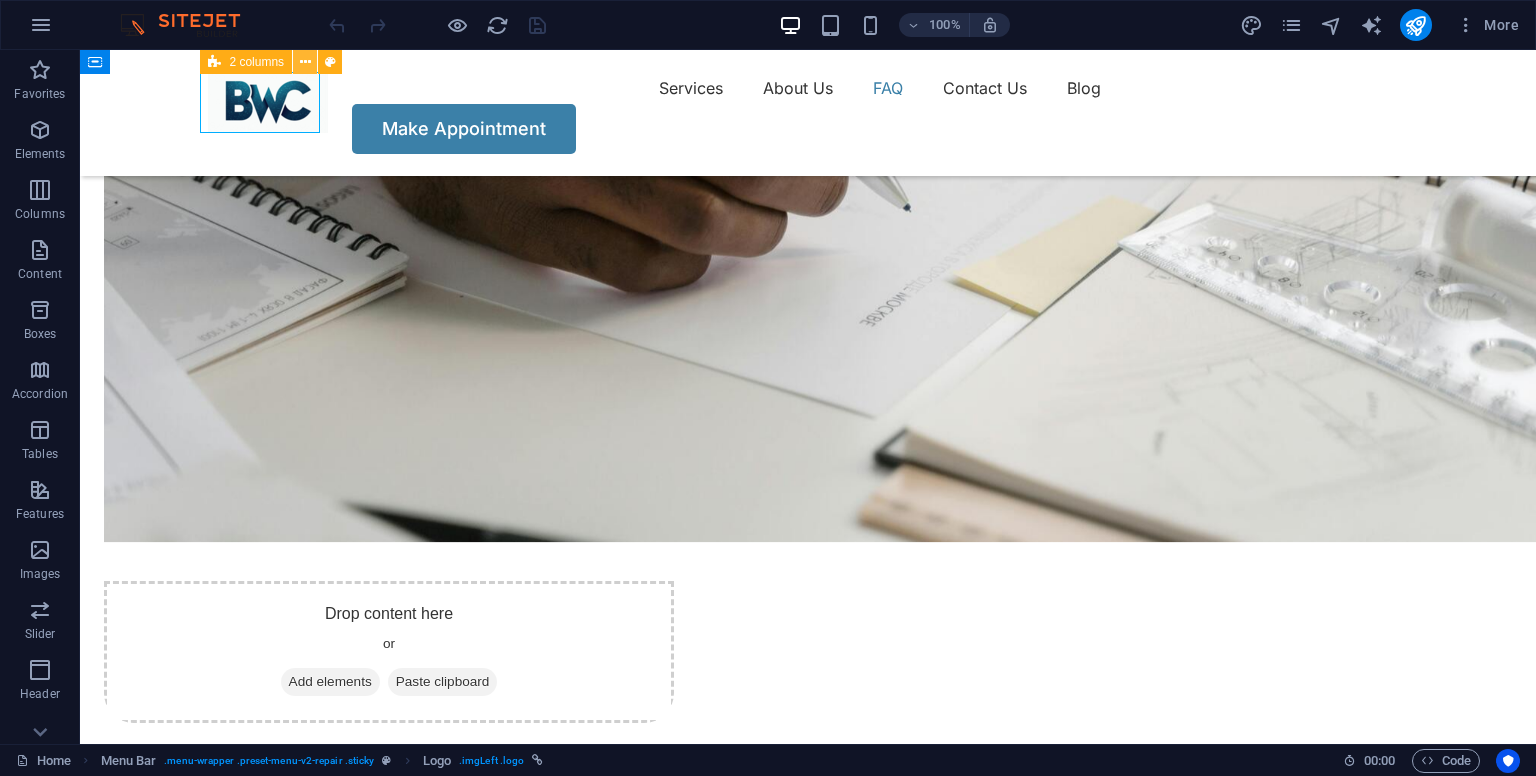 click at bounding box center [305, 62] 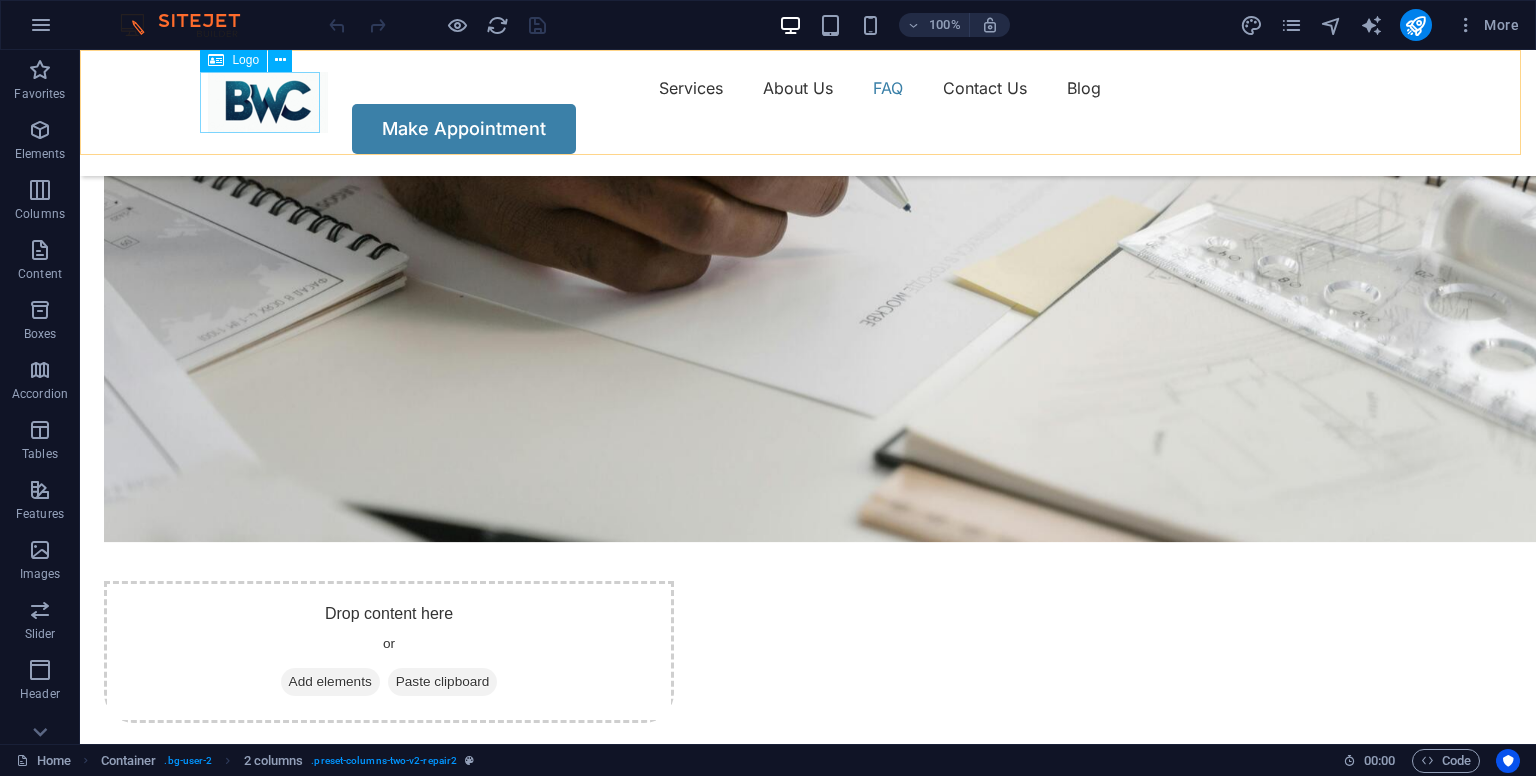 click at bounding box center [216, 60] 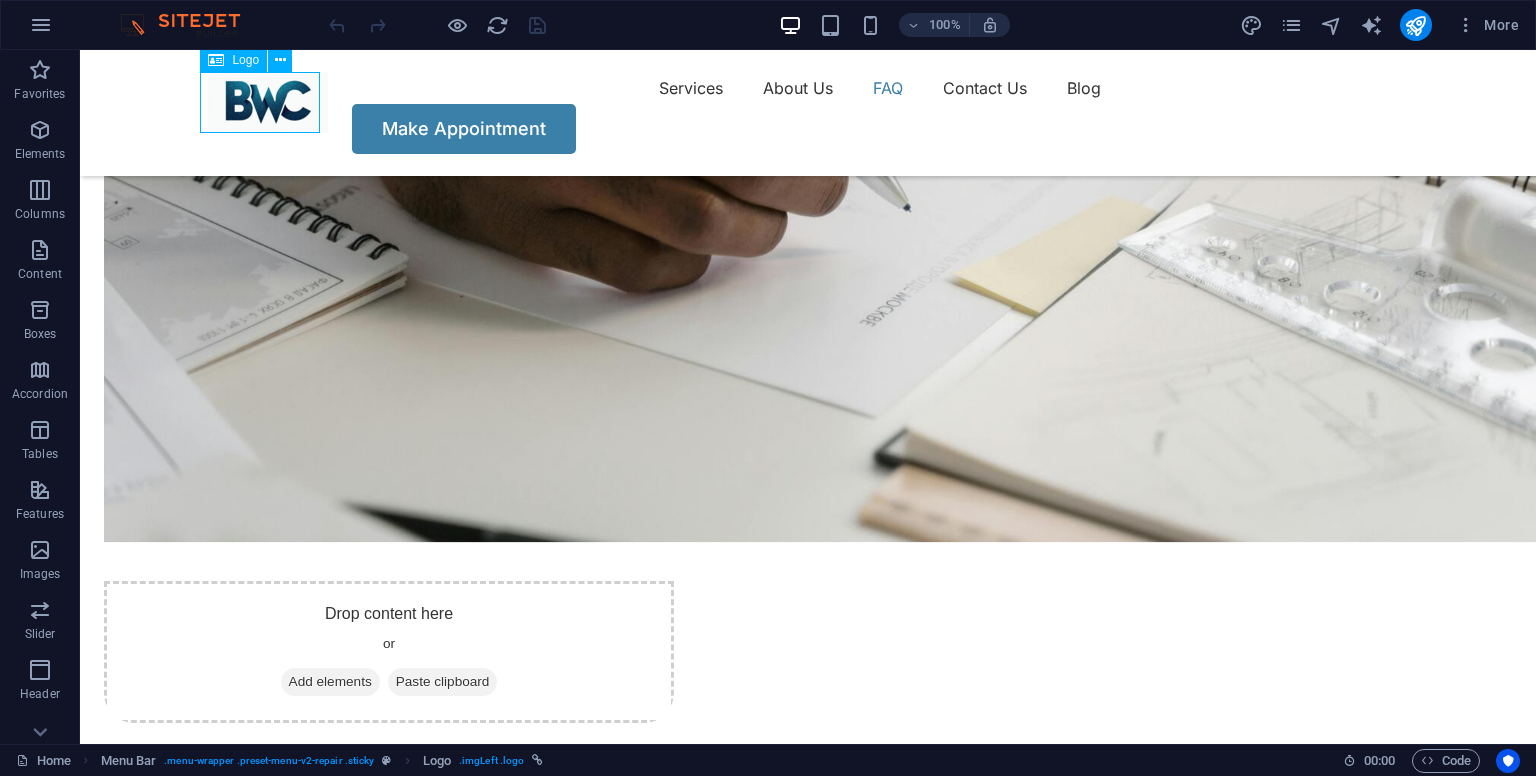 click on "Logo" at bounding box center [245, 60] 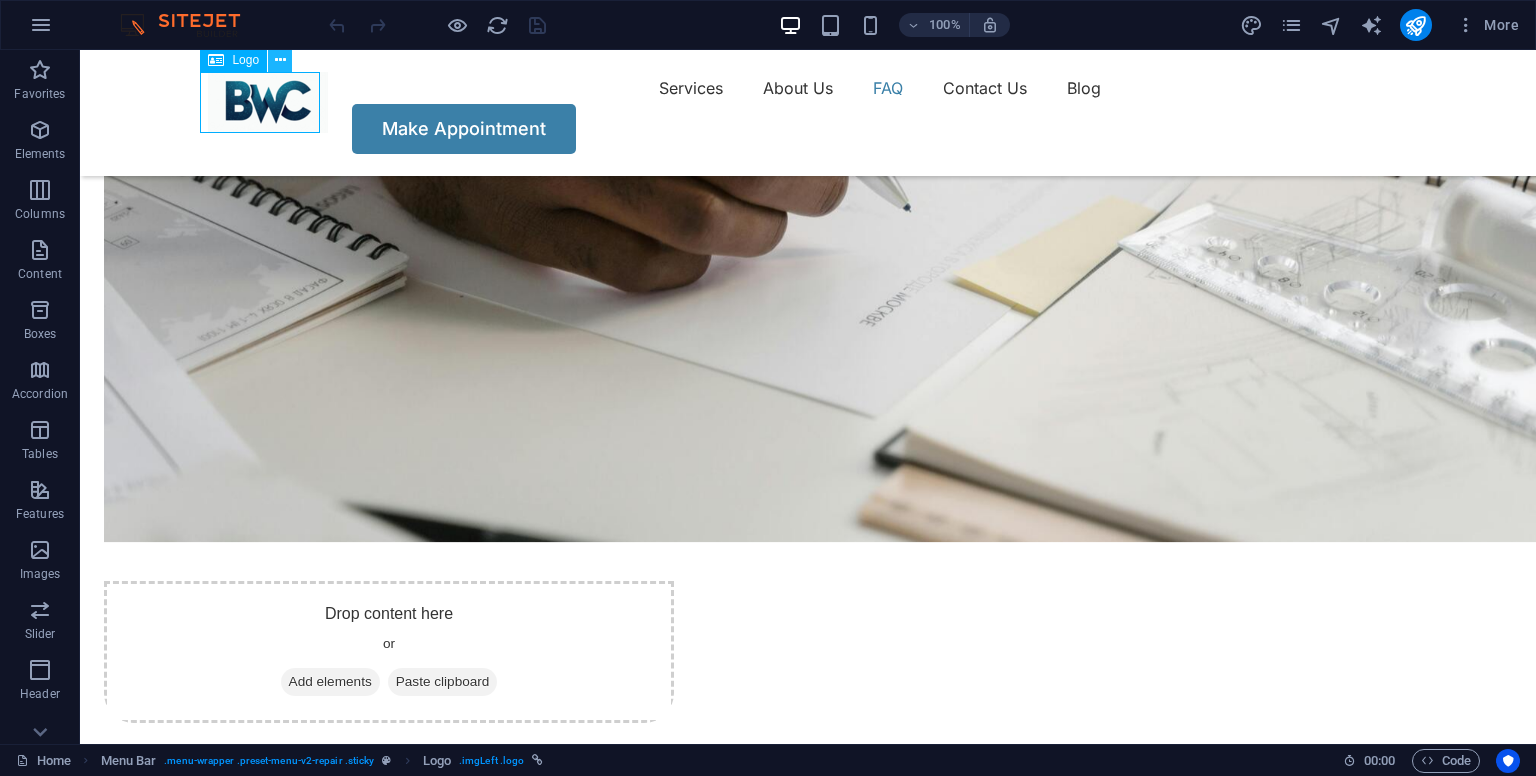 click at bounding box center (280, 60) 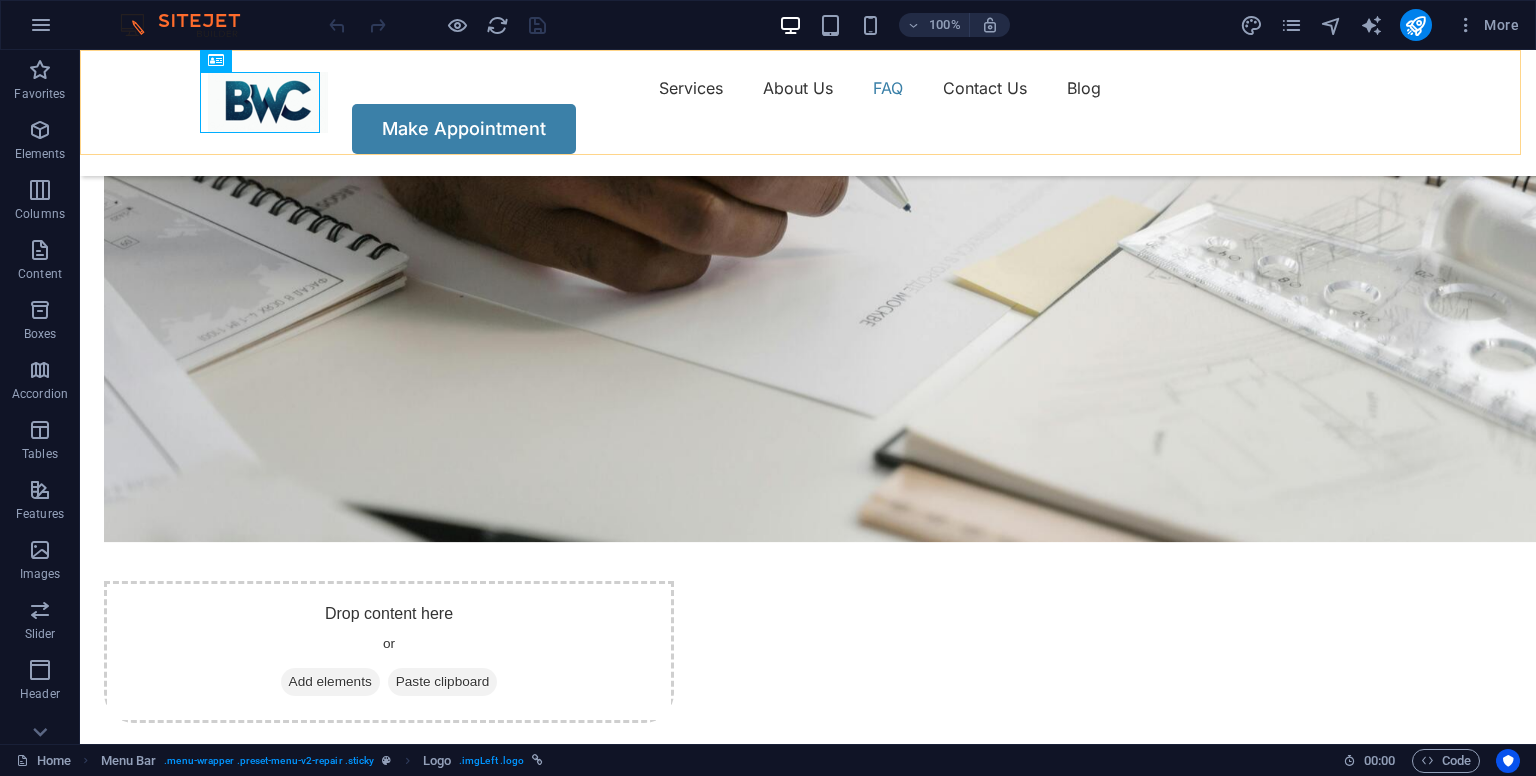 click on "Services About Us FAQ Contact Us Blog Make Appointment" at bounding box center [808, 113] 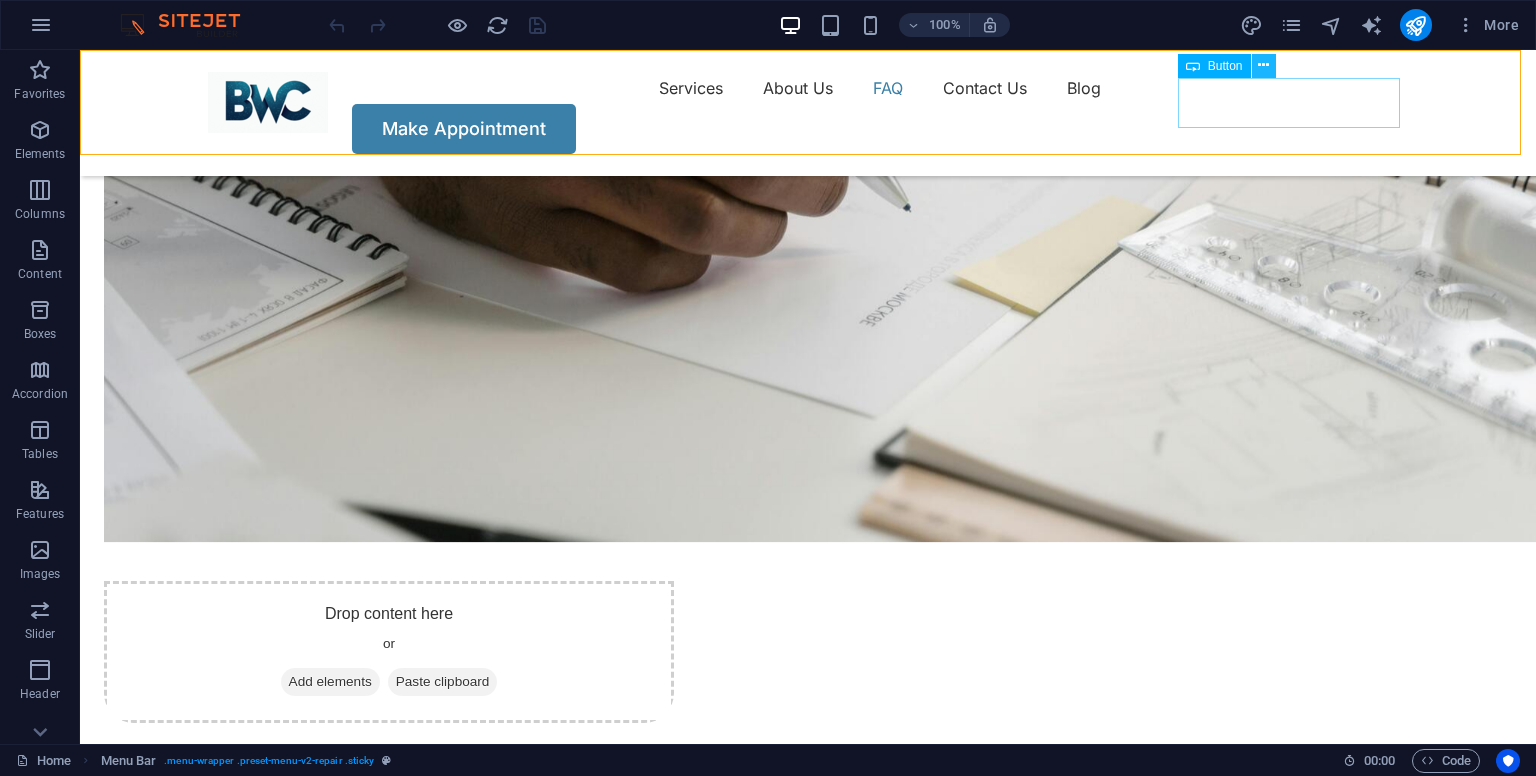 click at bounding box center (1263, 65) 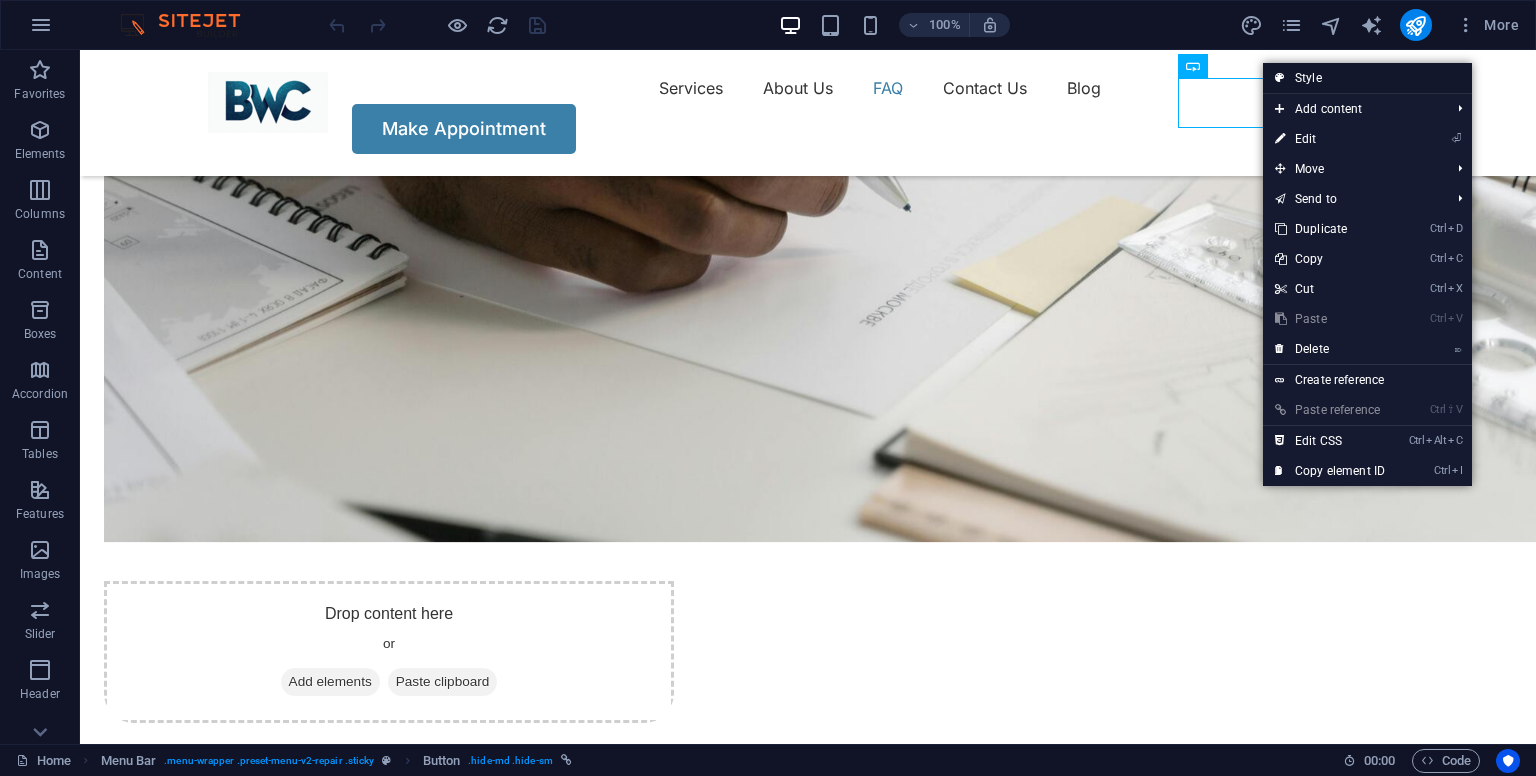 click on "Style" at bounding box center [1367, 78] 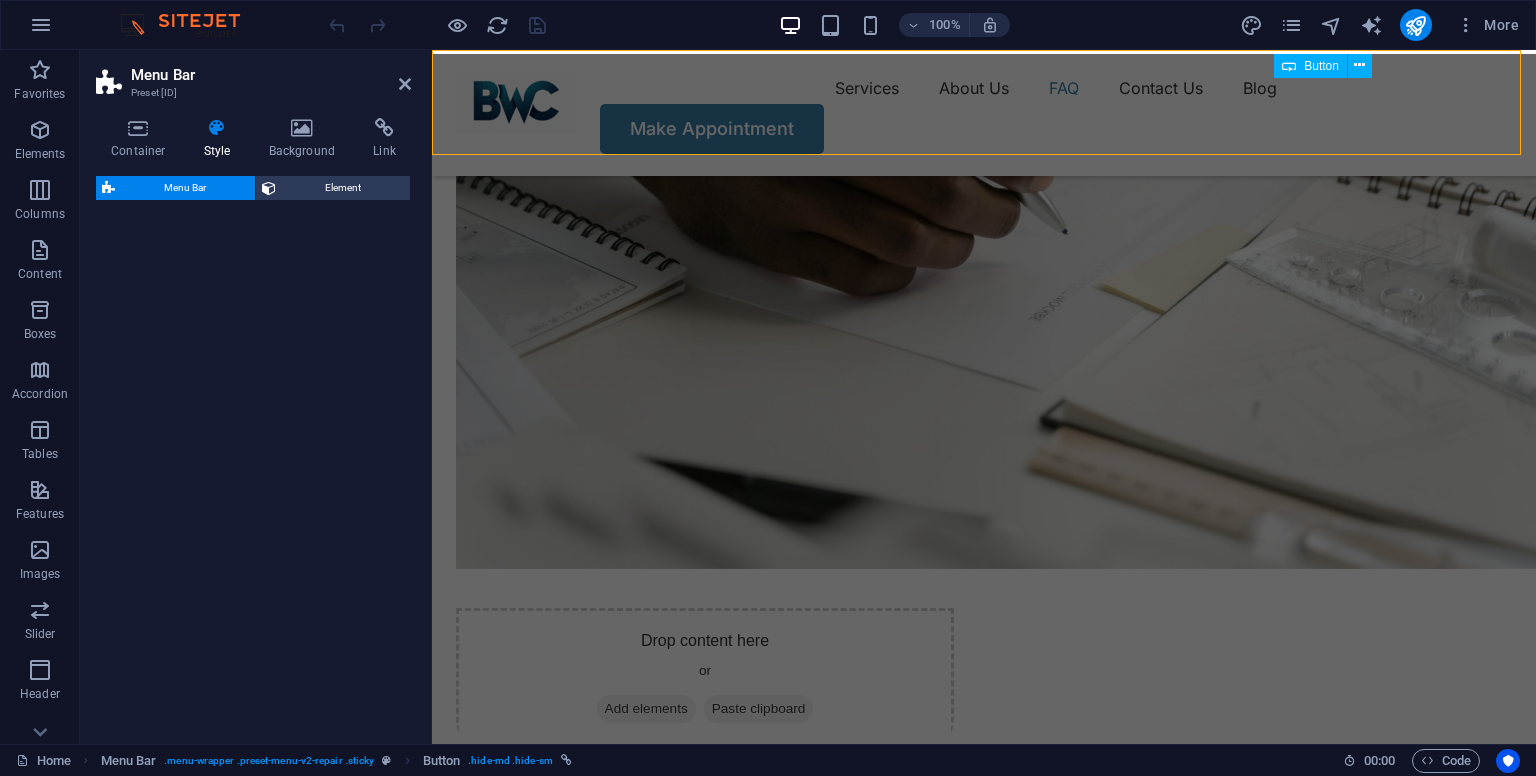 select on "rem" 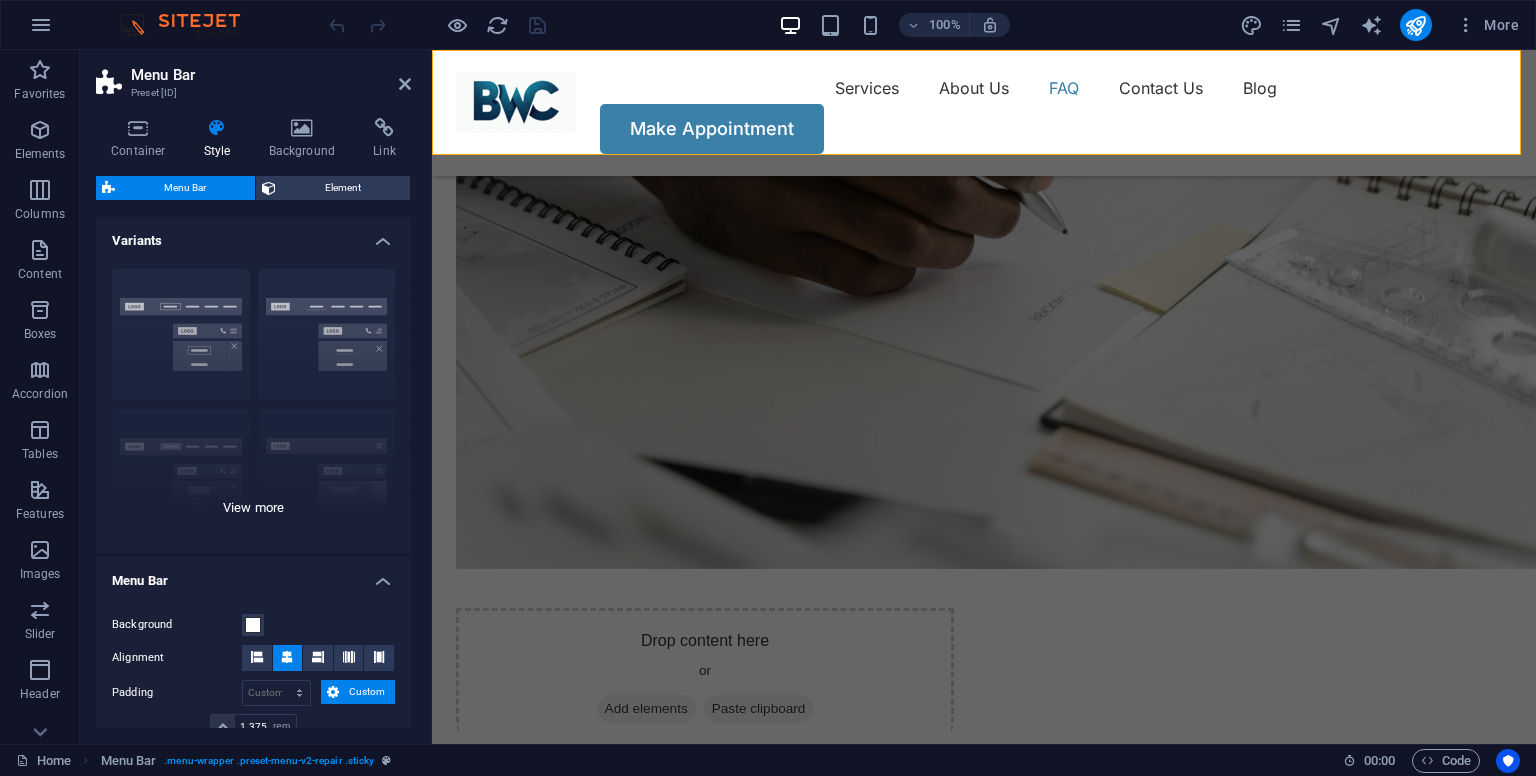click on "Border Centered Default Fixed Loki Trigger Wide XXL" at bounding box center [253, 403] 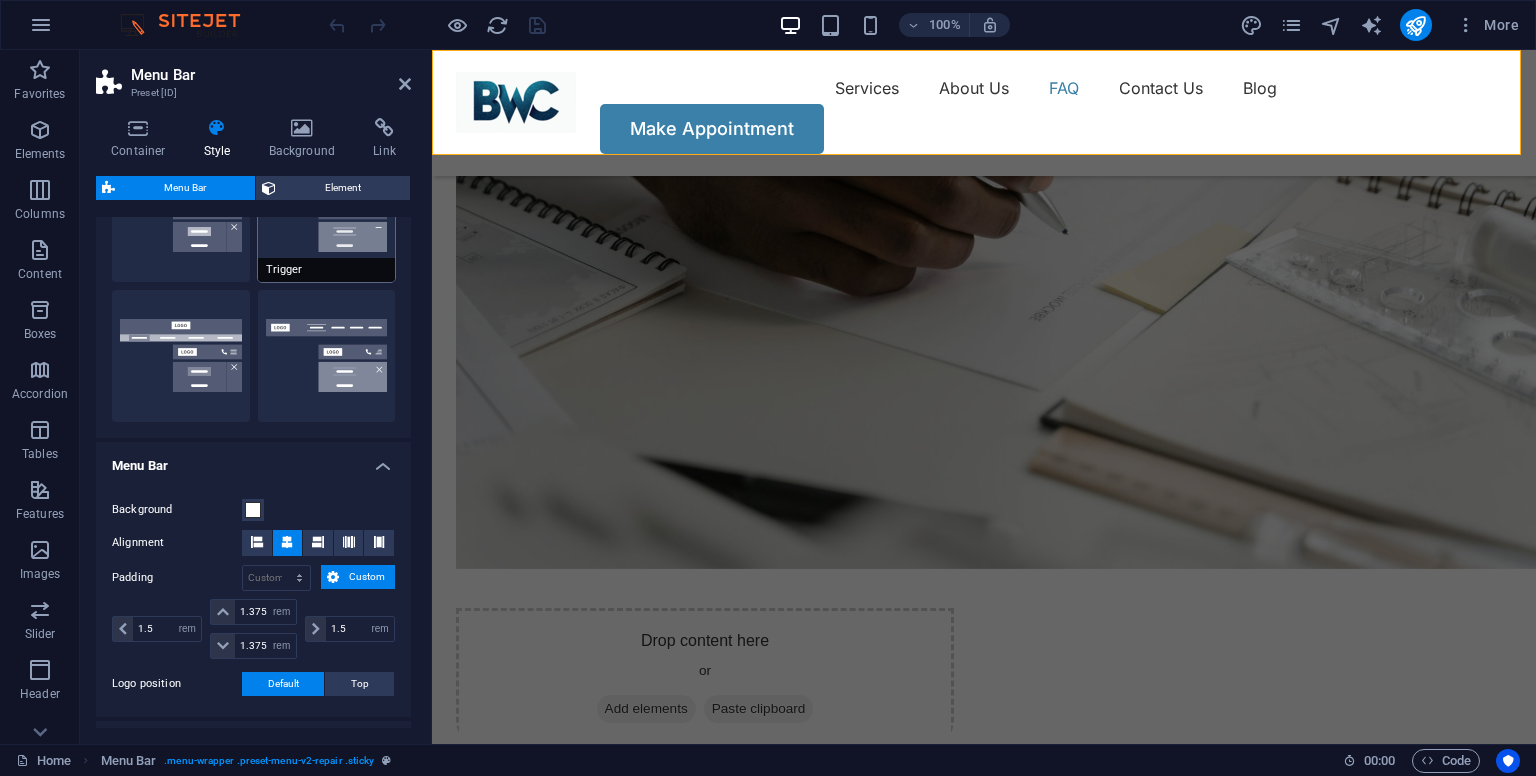 scroll, scrollTop: 400, scrollLeft: 0, axis: vertical 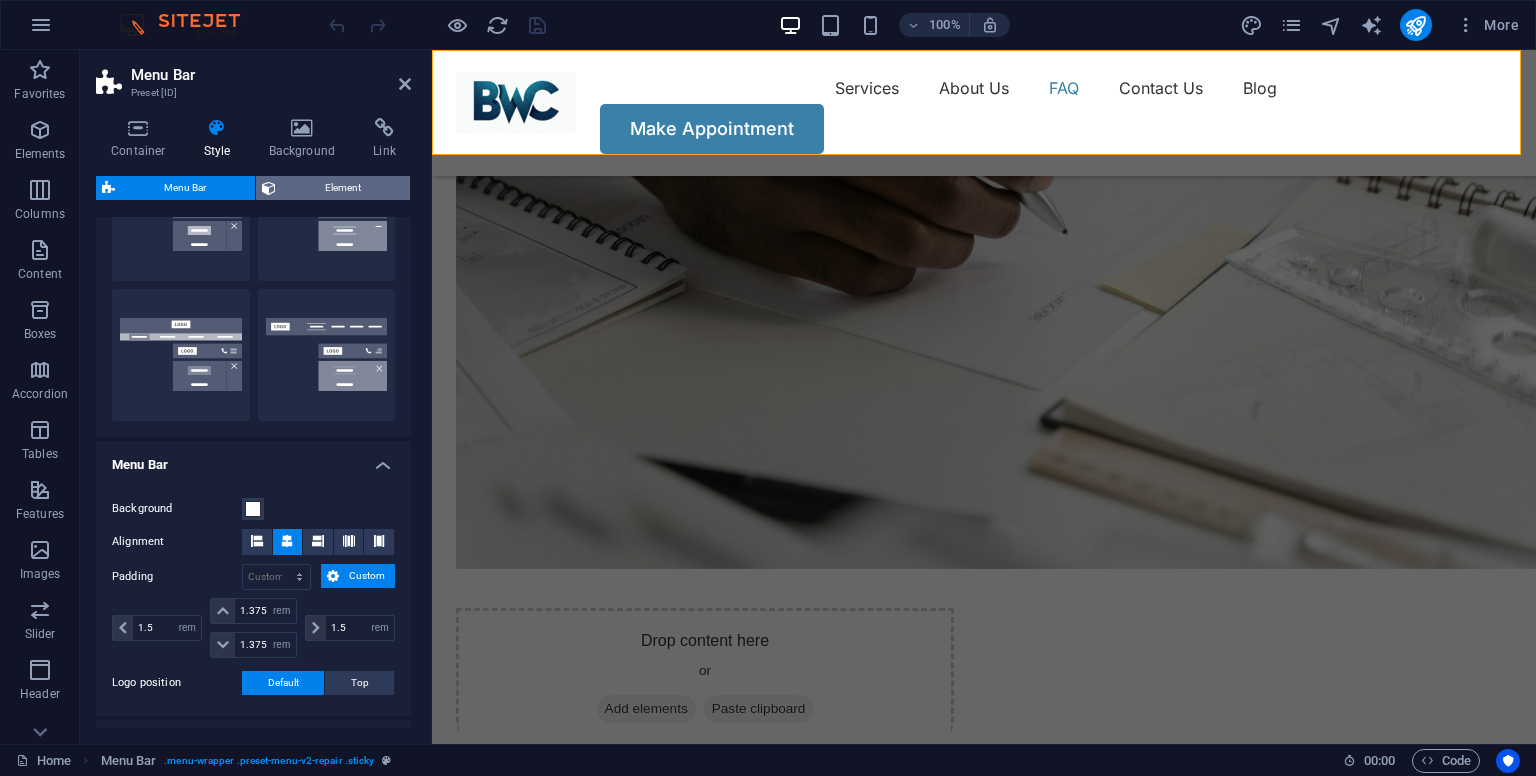 click on "Element" at bounding box center [343, 188] 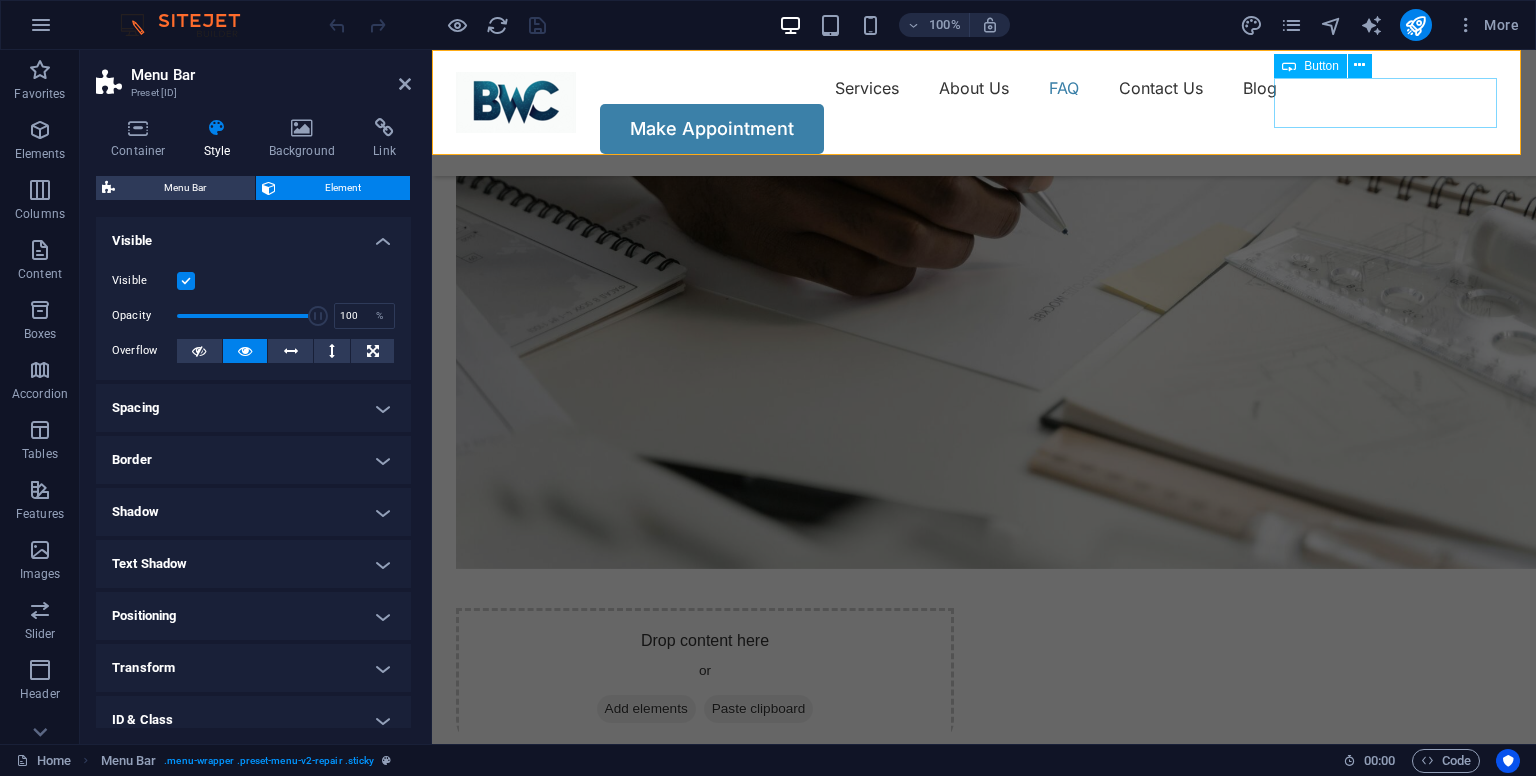 click on "Make Appointment" at bounding box center [984, 129] 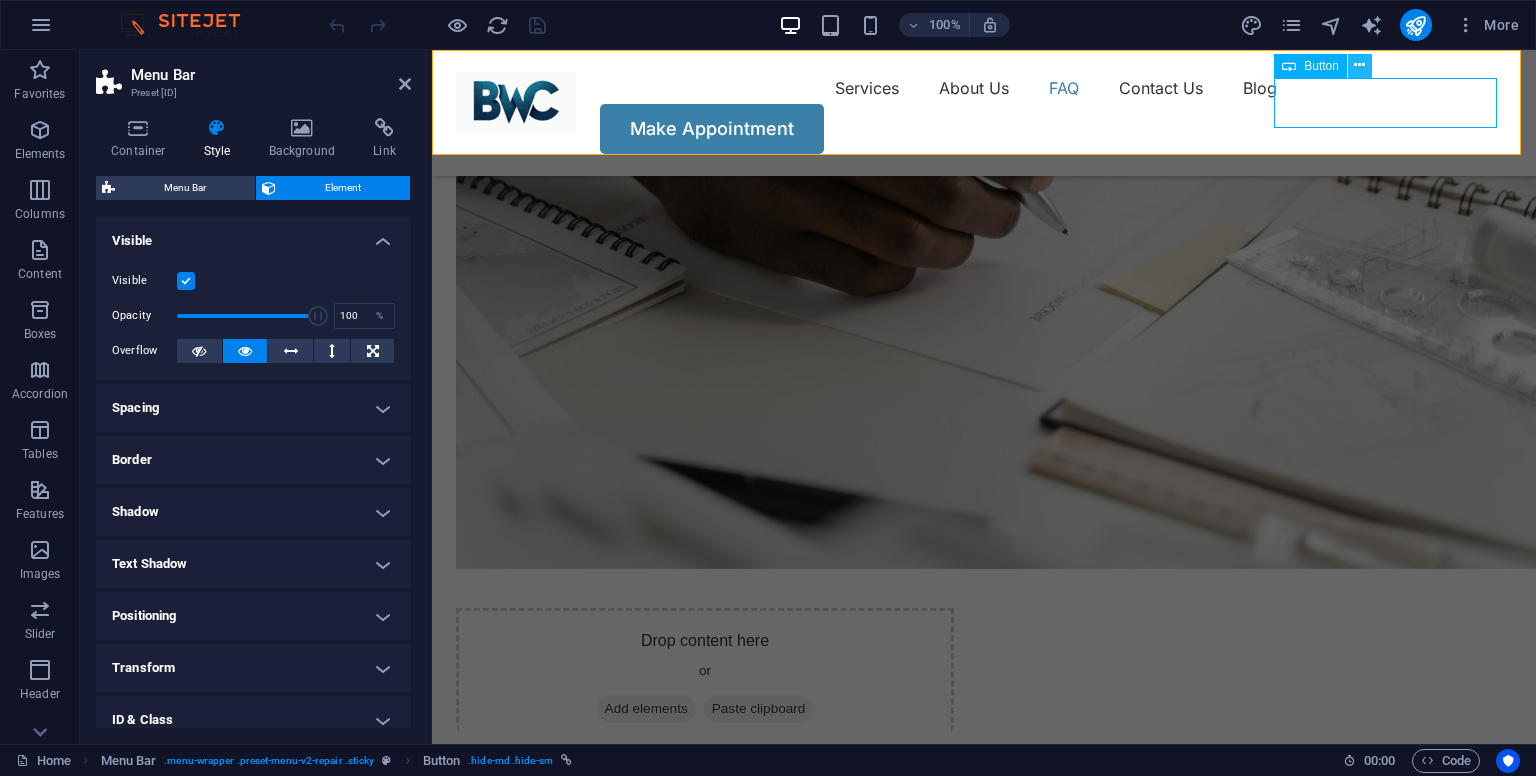 click at bounding box center [1359, 65] 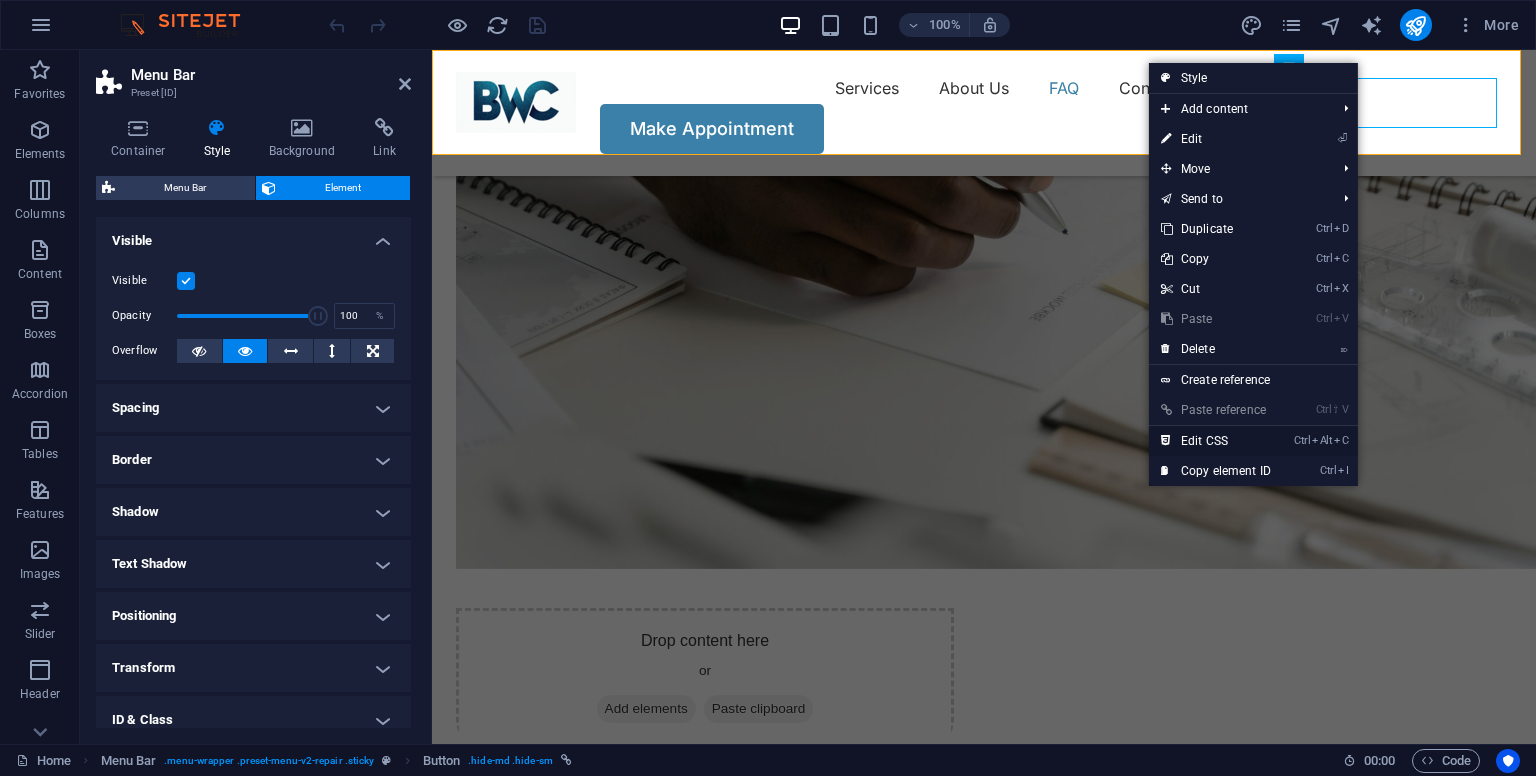 click on "Ctrl Alt C  Edit CSS" at bounding box center [1216, 441] 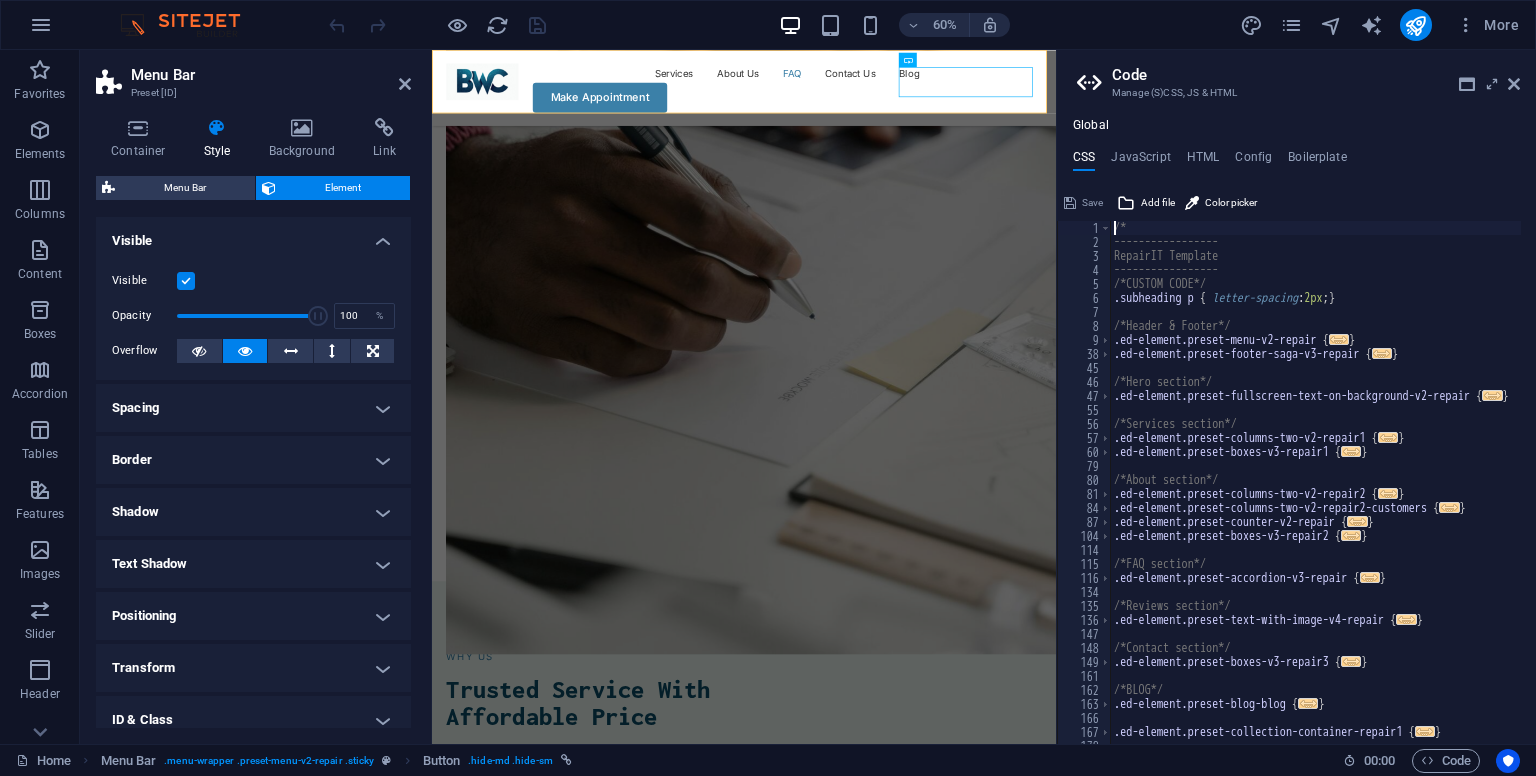 scroll, scrollTop: 0, scrollLeft: 0, axis: both 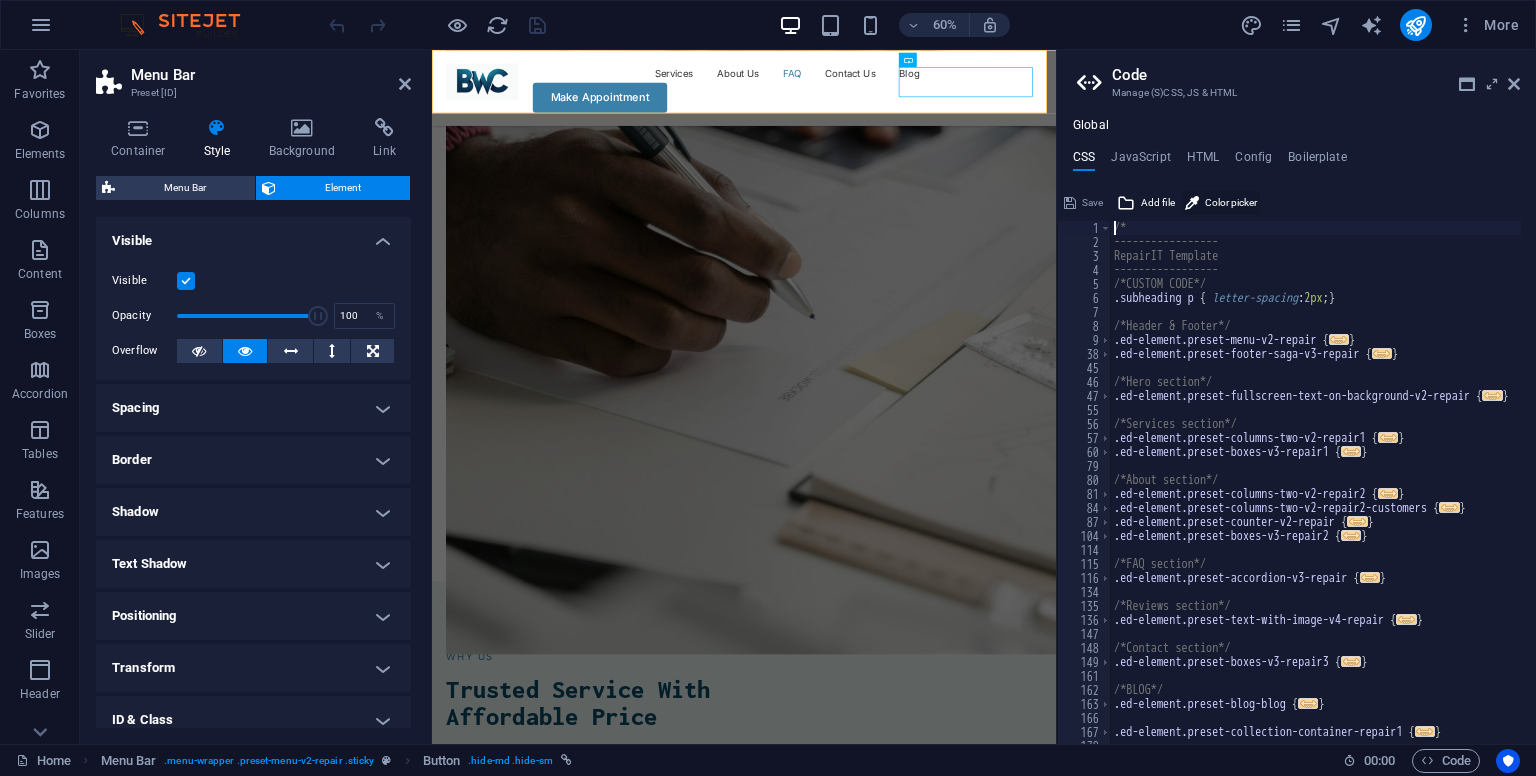 click on "Color picker" at bounding box center [1231, 203] 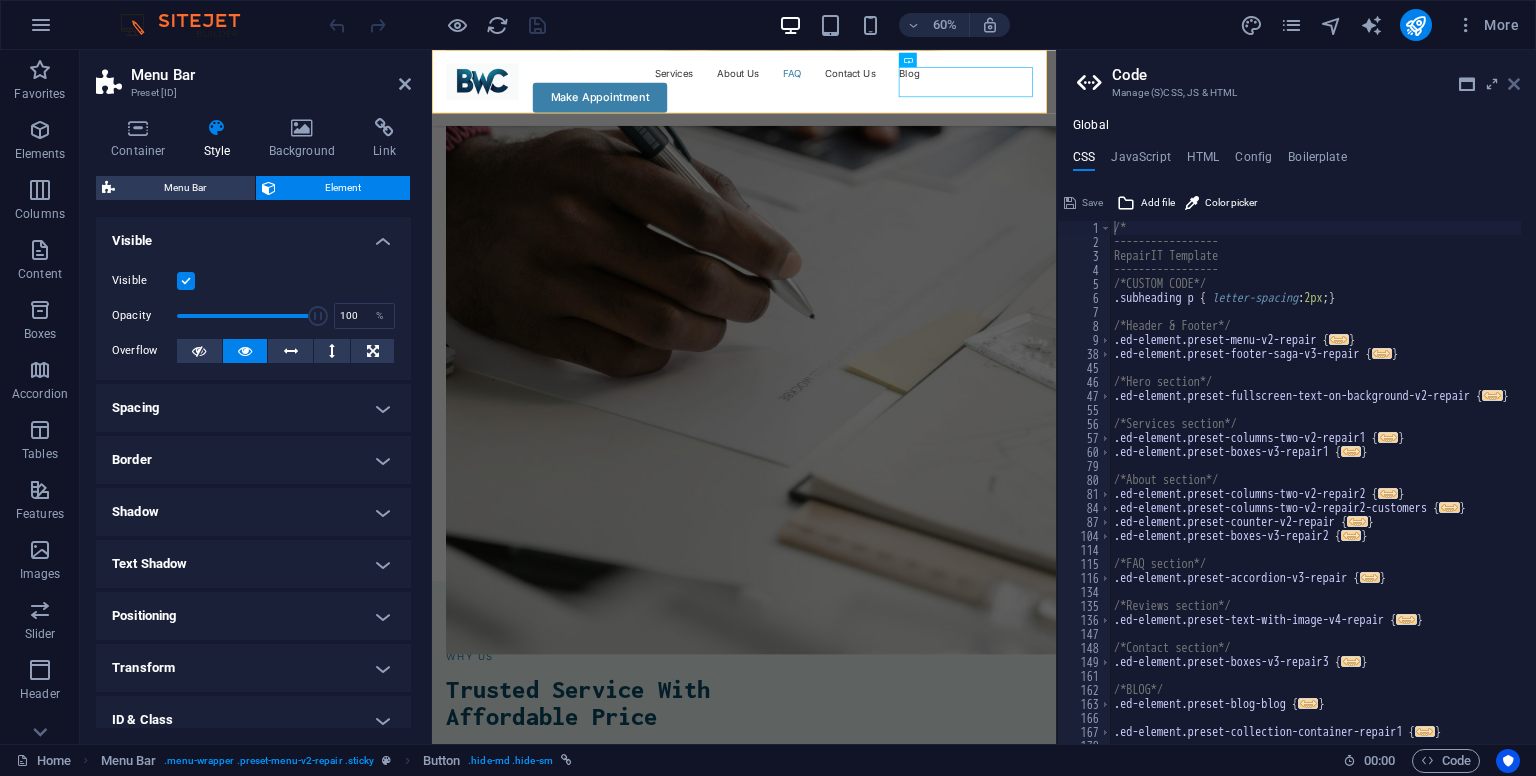 click at bounding box center [1514, 84] 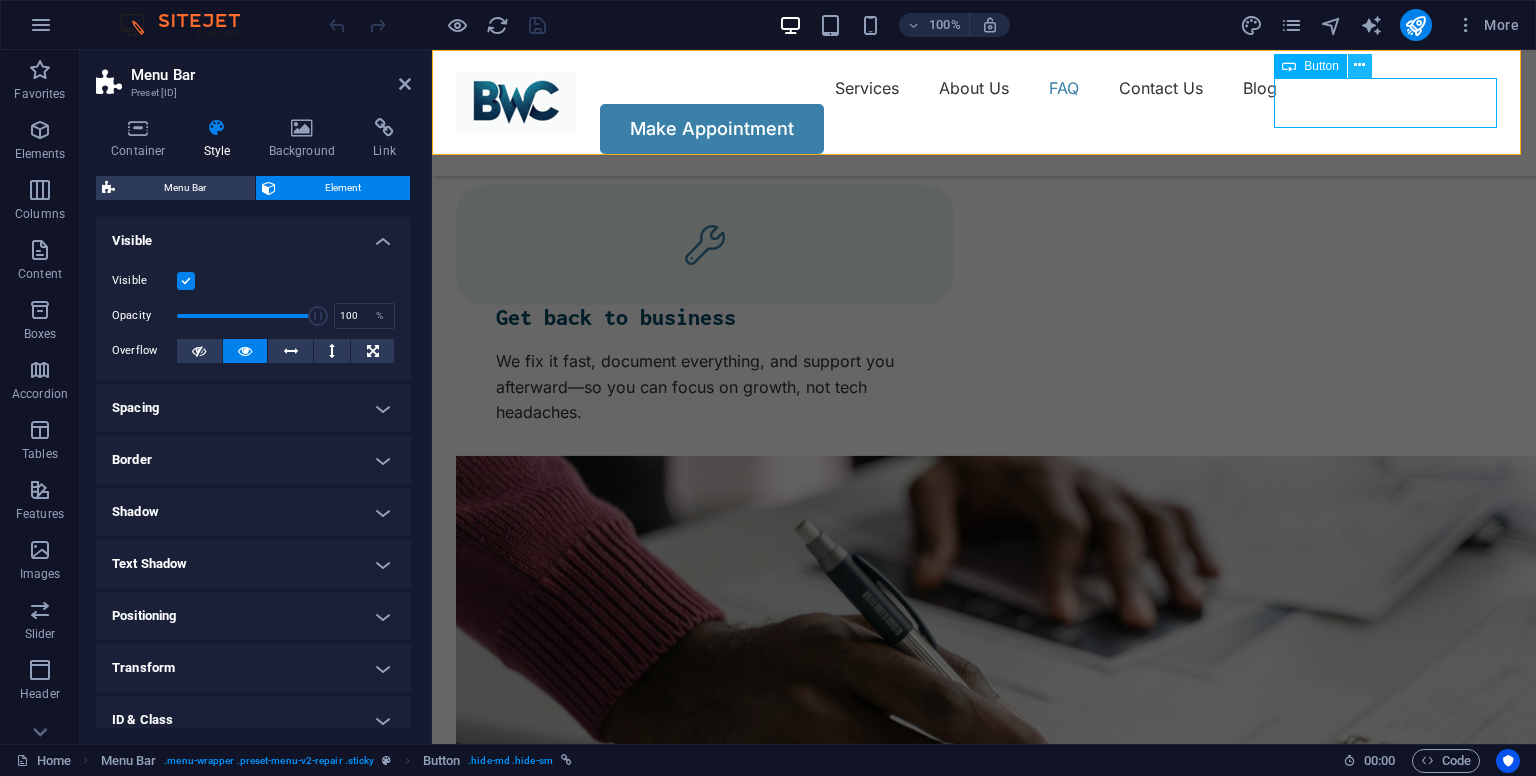 click at bounding box center (1360, 66) 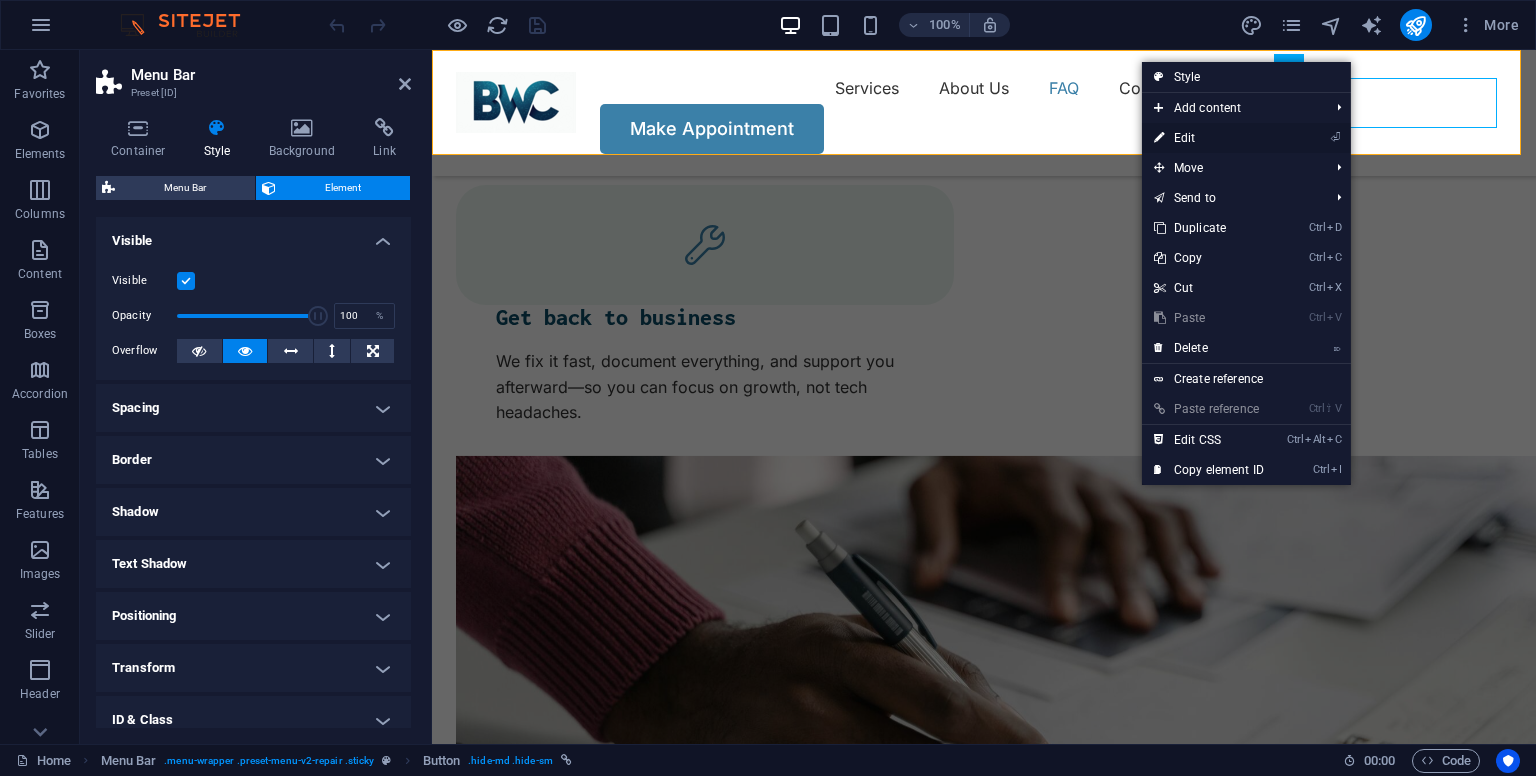click on "⏎  Edit" at bounding box center [1209, 138] 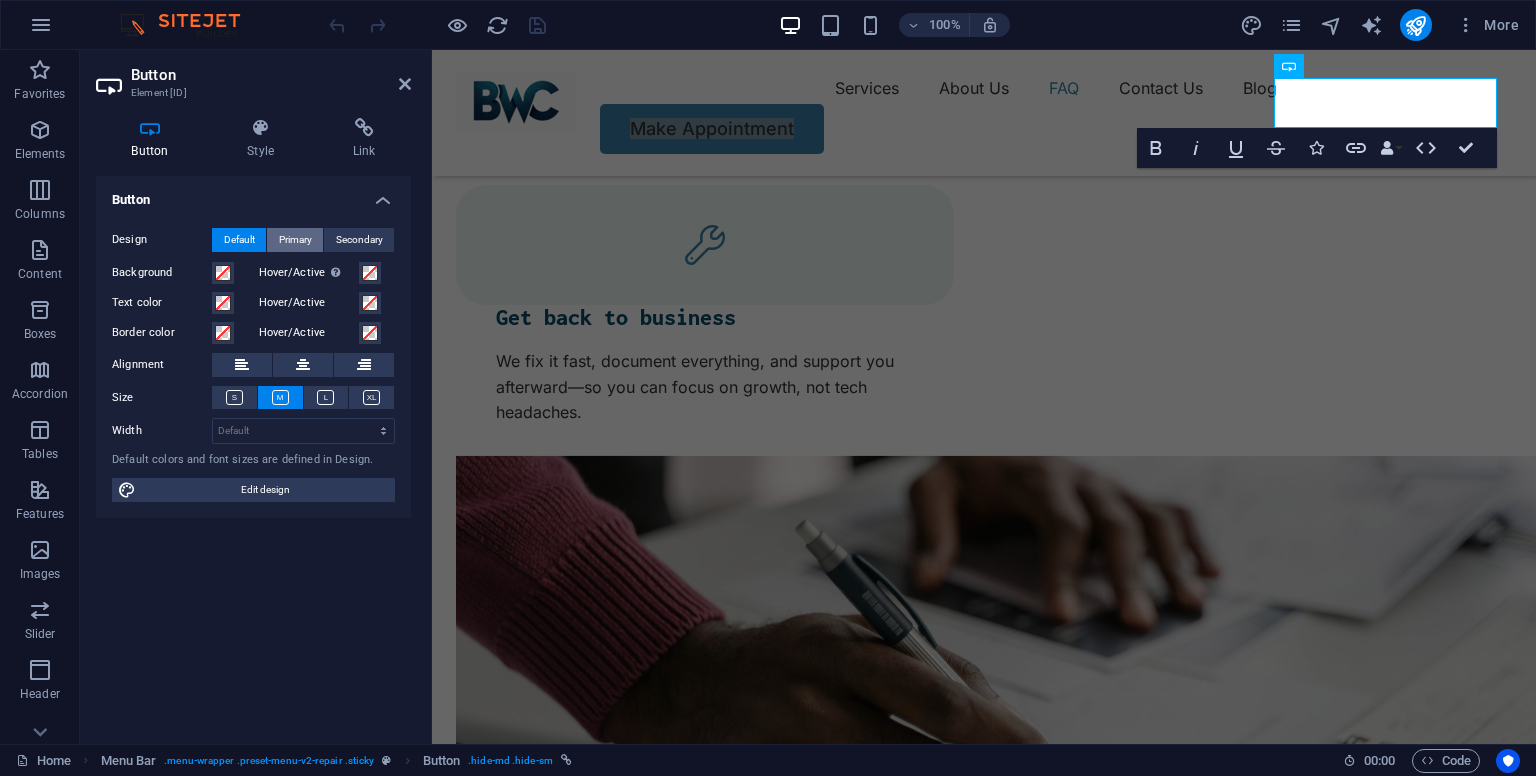 click on "Primary" at bounding box center [295, 240] 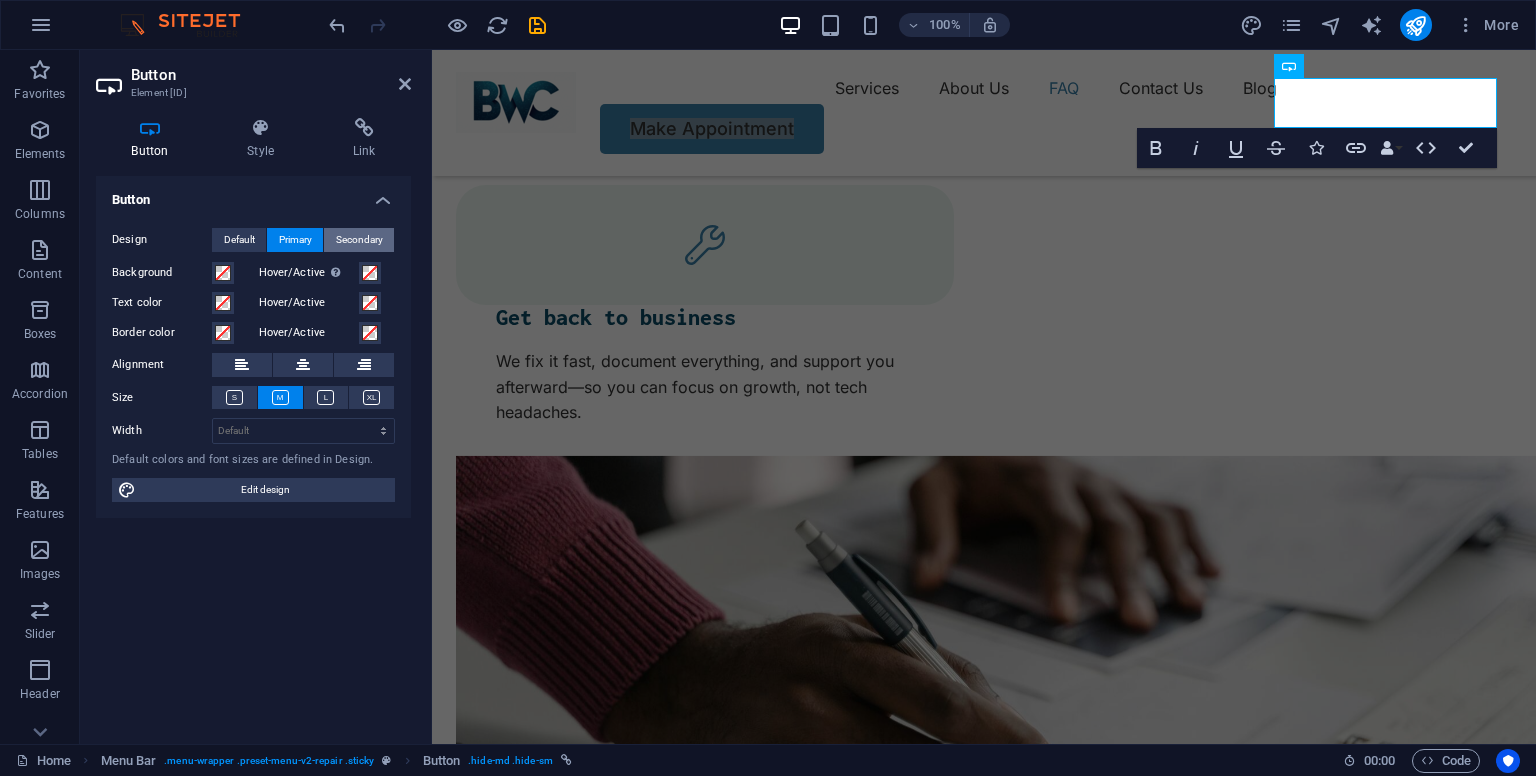click on "Secondary" at bounding box center [359, 240] 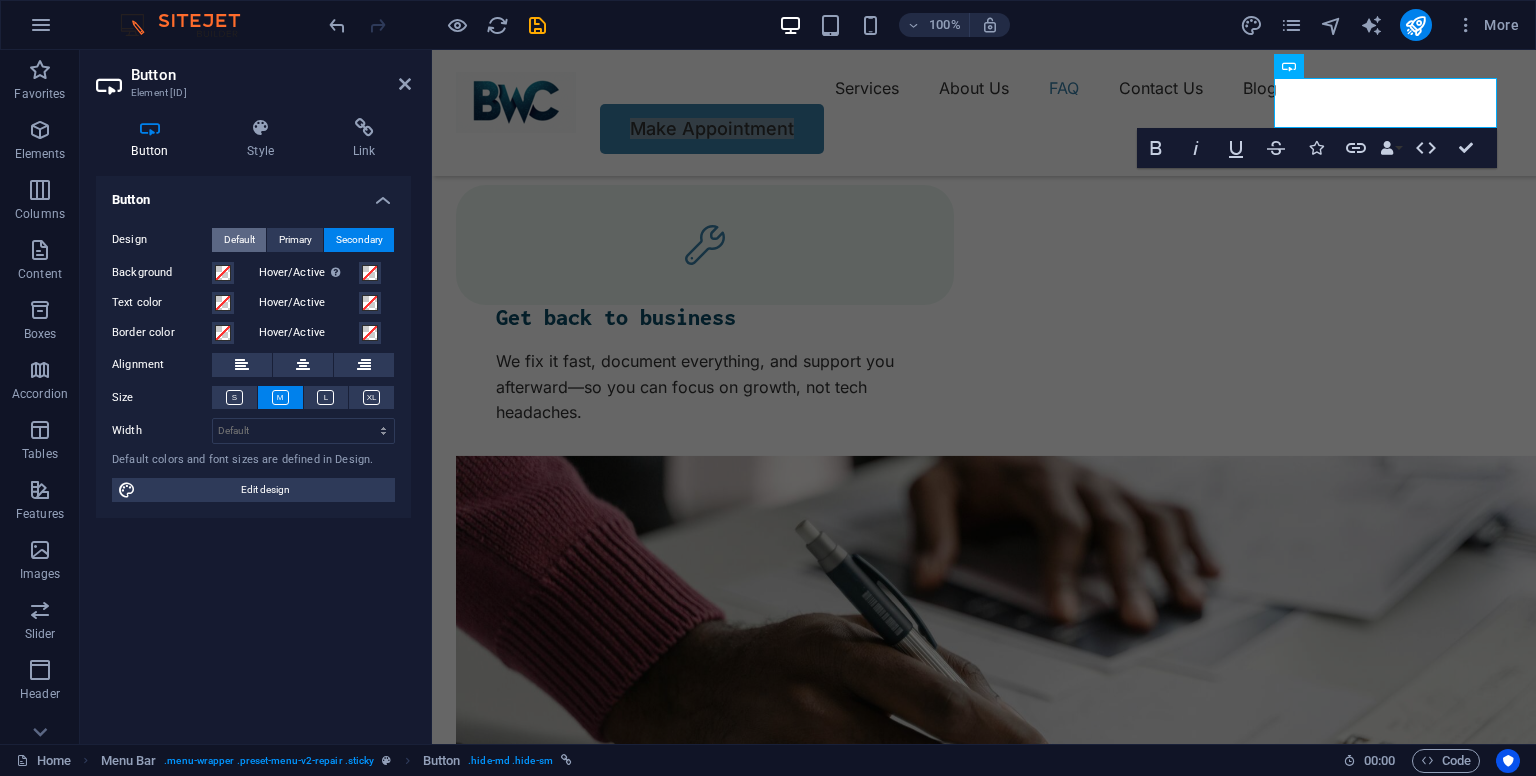 click on "Default" at bounding box center [239, 240] 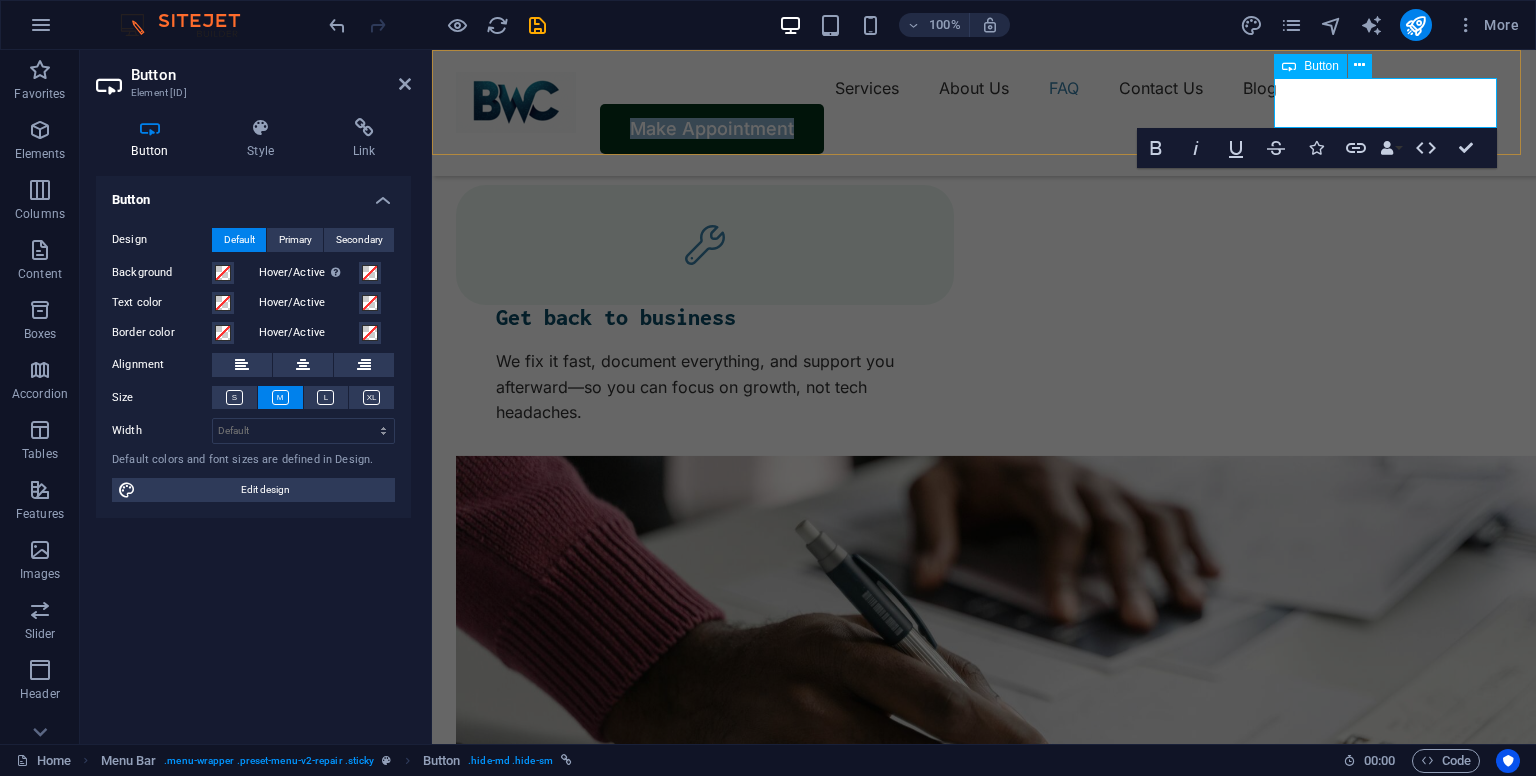 click on "Make Appointment" at bounding box center [712, 129] 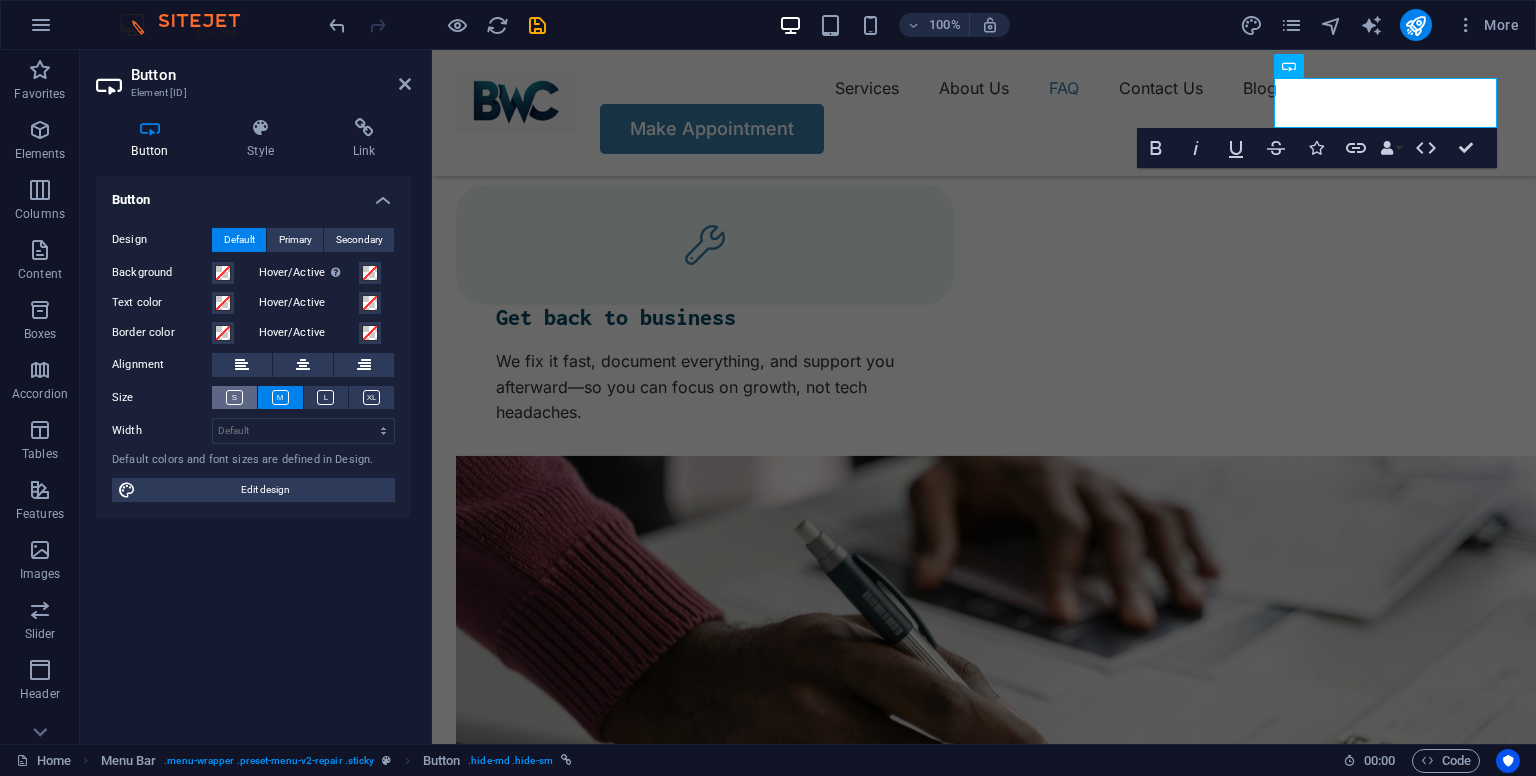 click at bounding box center [234, 397] 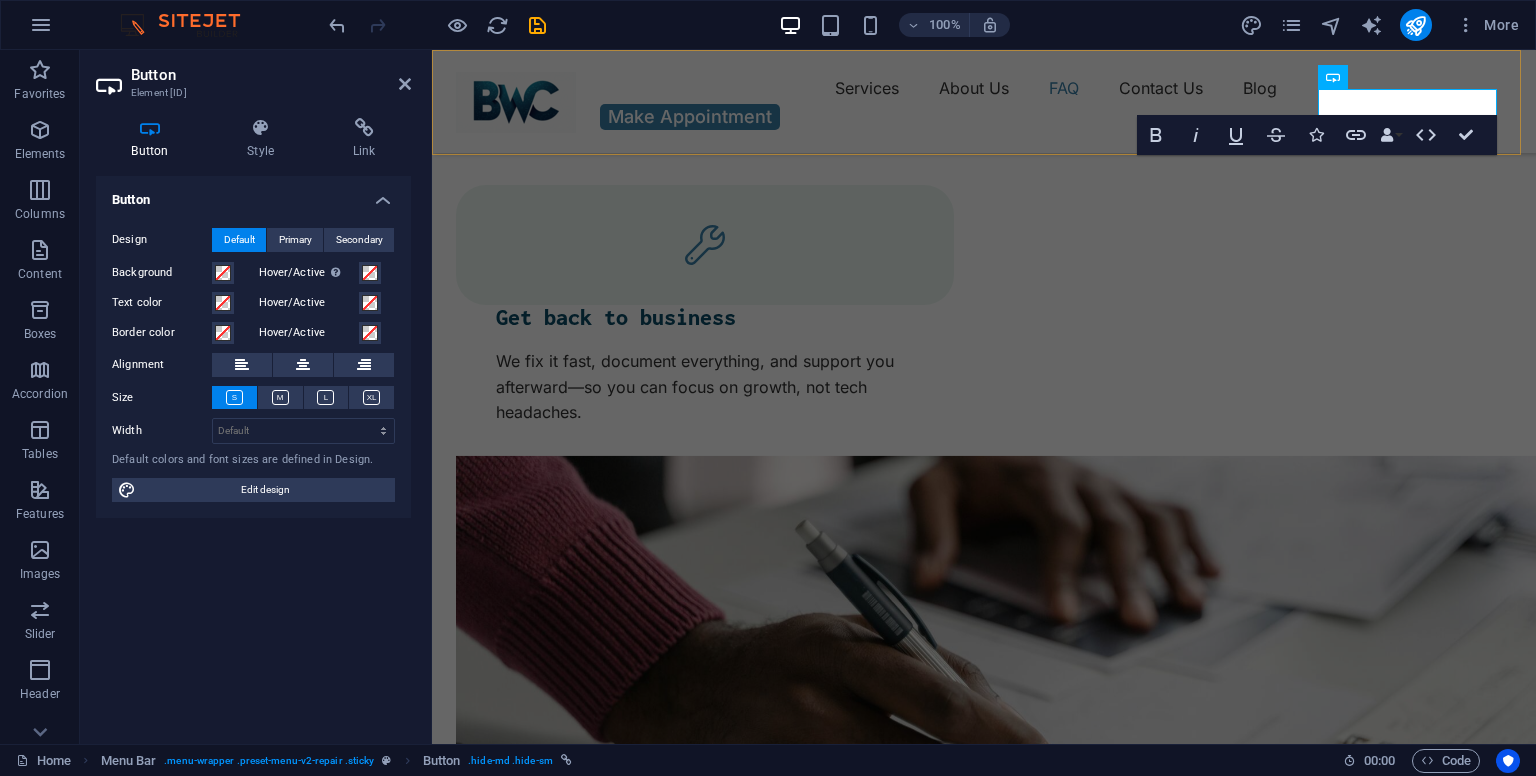 click on "Services About Us FAQ Contact Us Blog Make Appointment" at bounding box center (984, 101) 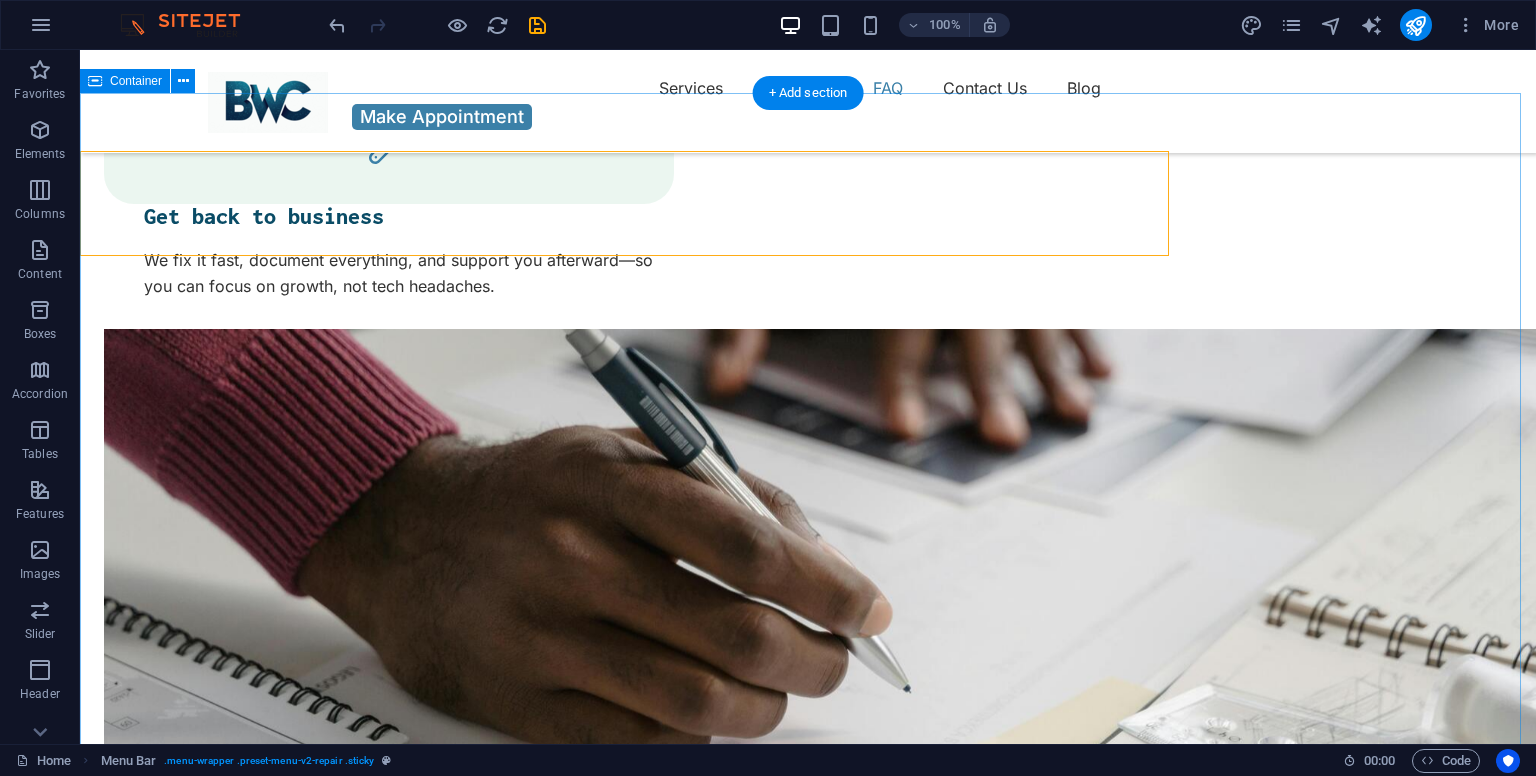 scroll, scrollTop: 3846, scrollLeft: 0, axis: vertical 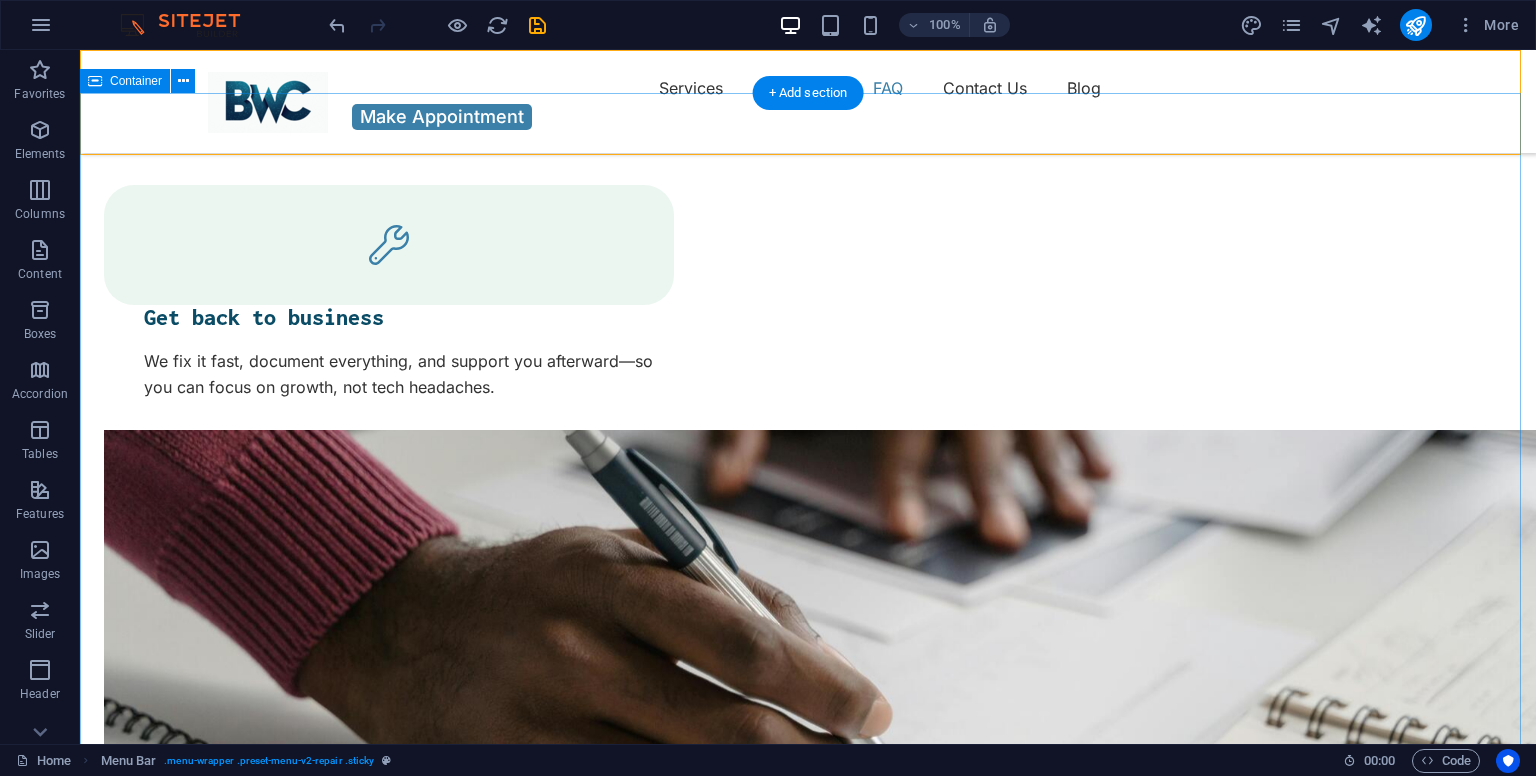 click on "OUR BLOG Read Our News October 20, 2024 Updating Your Device Firmware Learn how to prevent frozen pipes during the cold winter months and avoid costly repairs with these helpful tips. Read More October 20, 2024 How to Change Phone Broken Screen Learn how to prevent frozen pipes during the cold winter months and avoid costly repairs with these helpful tips. Read More October 20, 2024 Basic Phone Repair Principles Learn how to prevent frozen pipes during the cold winter months and avoid costly repairs with these helpful tips. Read More  Vorherige Nächste" at bounding box center [808, 5336] 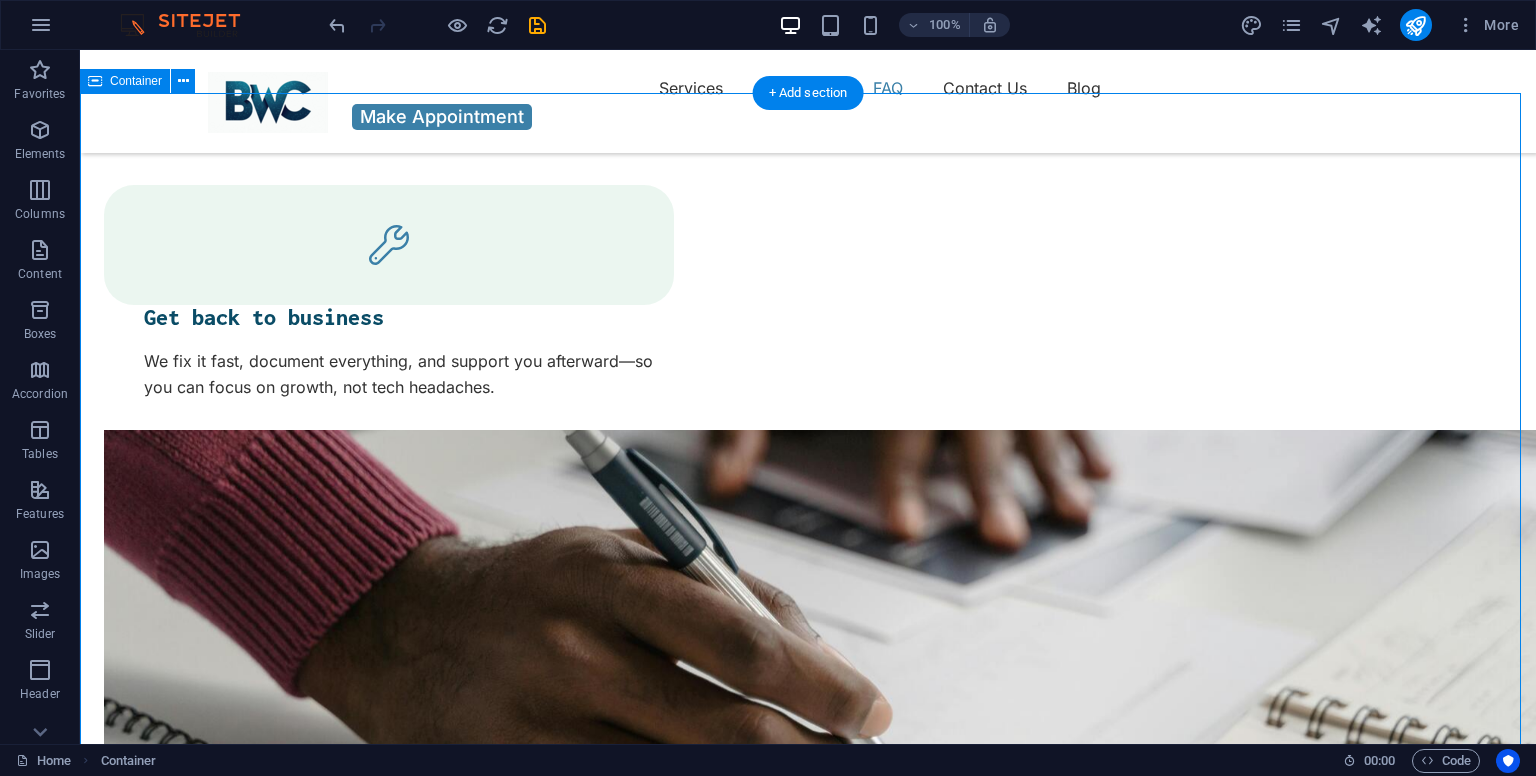 click on "OUR BLOG Read Our News October 20, 2024 Updating Your Device Firmware Learn how to prevent frozen pipes during the cold winter months and avoid costly repairs with these helpful tips. Read More October 20, 2024 How to Change Phone Broken Screen Learn how to prevent frozen pipes during the cold winter months and avoid costly repairs with these helpful tips. Read More October 20, 2024 Basic Phone Repair Principles Learn how to prevent frozen pipes during the cold winter months and avoid costly repairs with these helpful tips. Read More  Vorherige Nächste" at bounding box center [808, 5336] 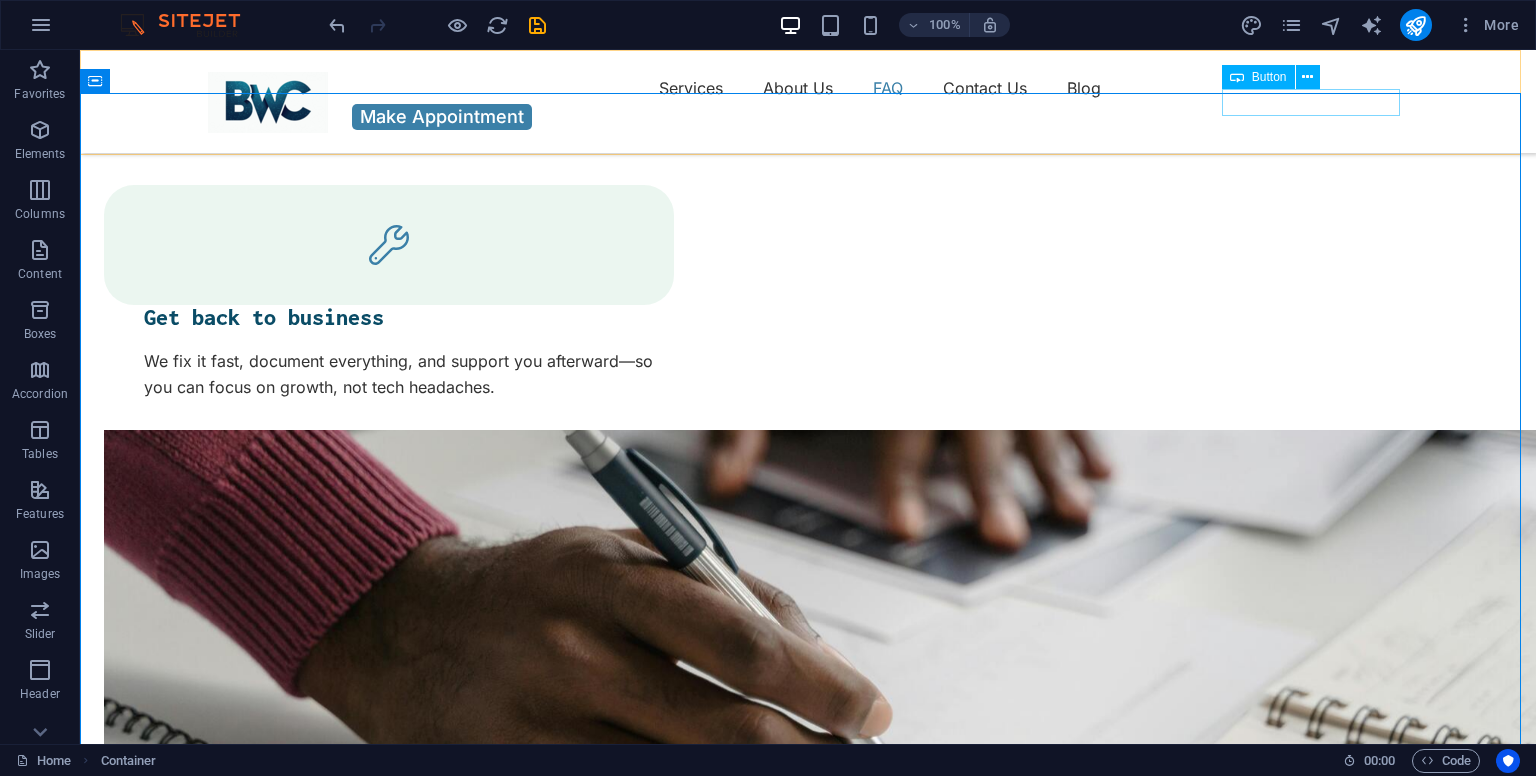 click on "Make Appointment" at bounding box center (808, 117) 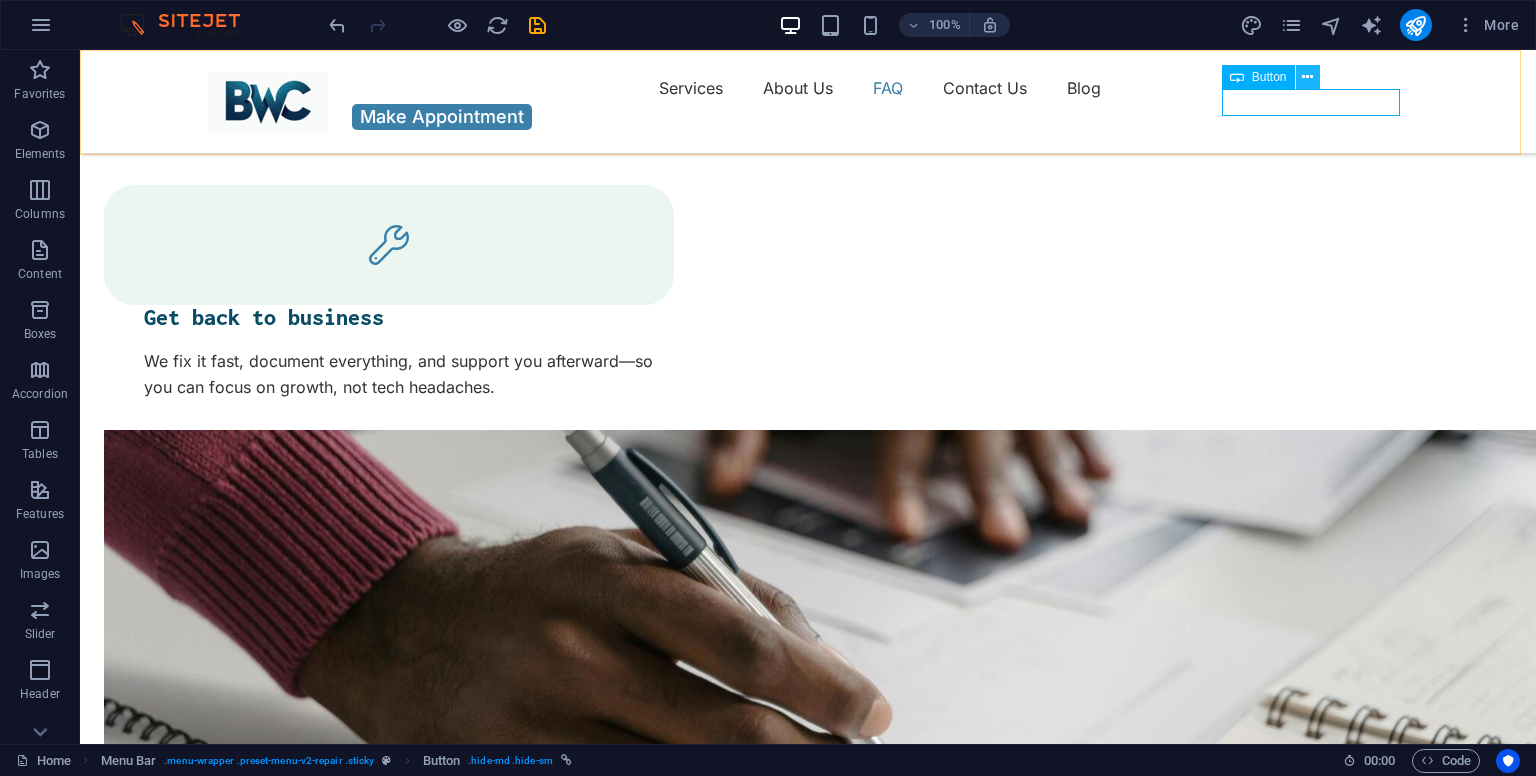 click at bounding box center (1308, 77) 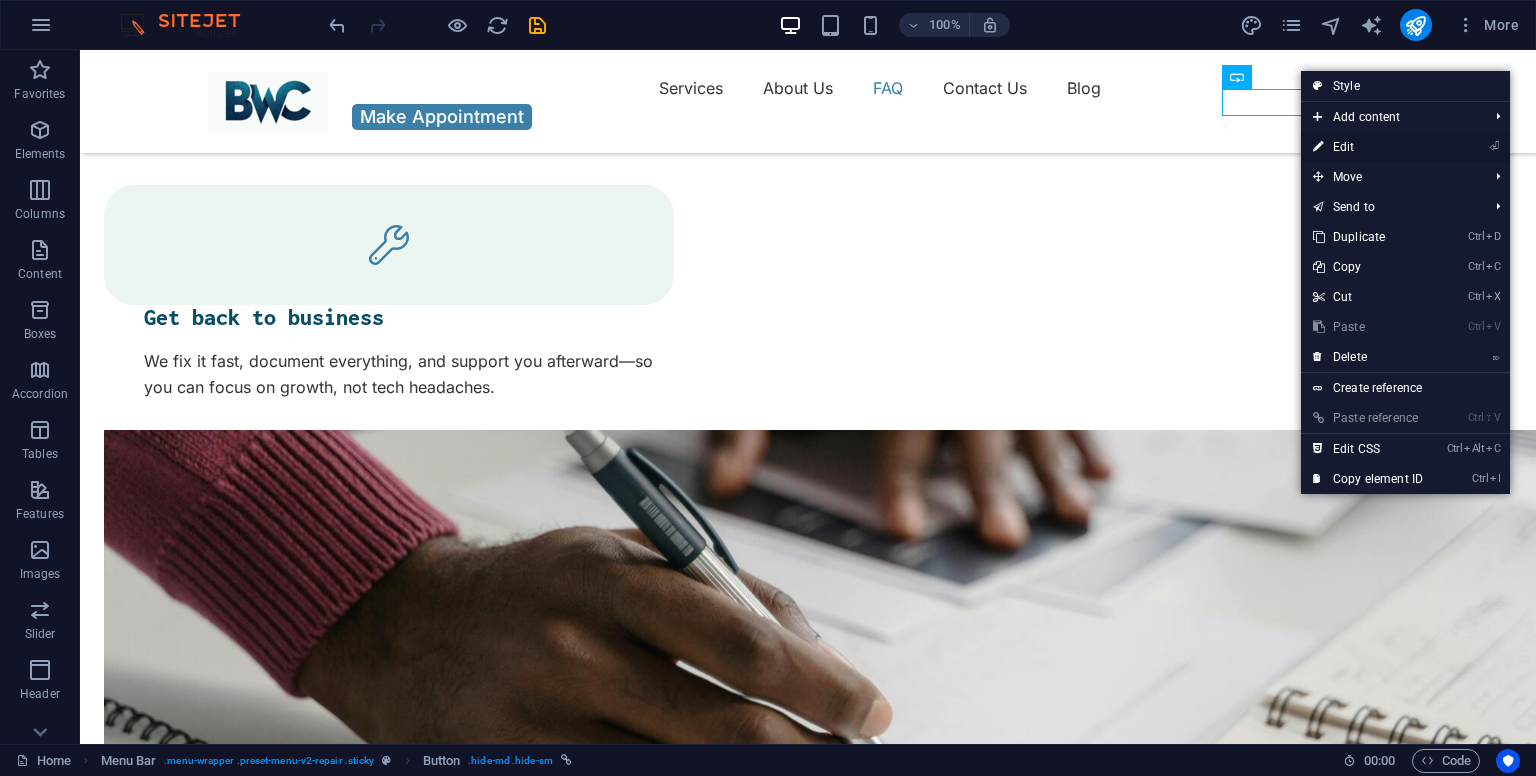 drag, startPoint x: 1340, startPoint y: 143, endPoint x: 771, endPoint y: 112, distance: 569.8438 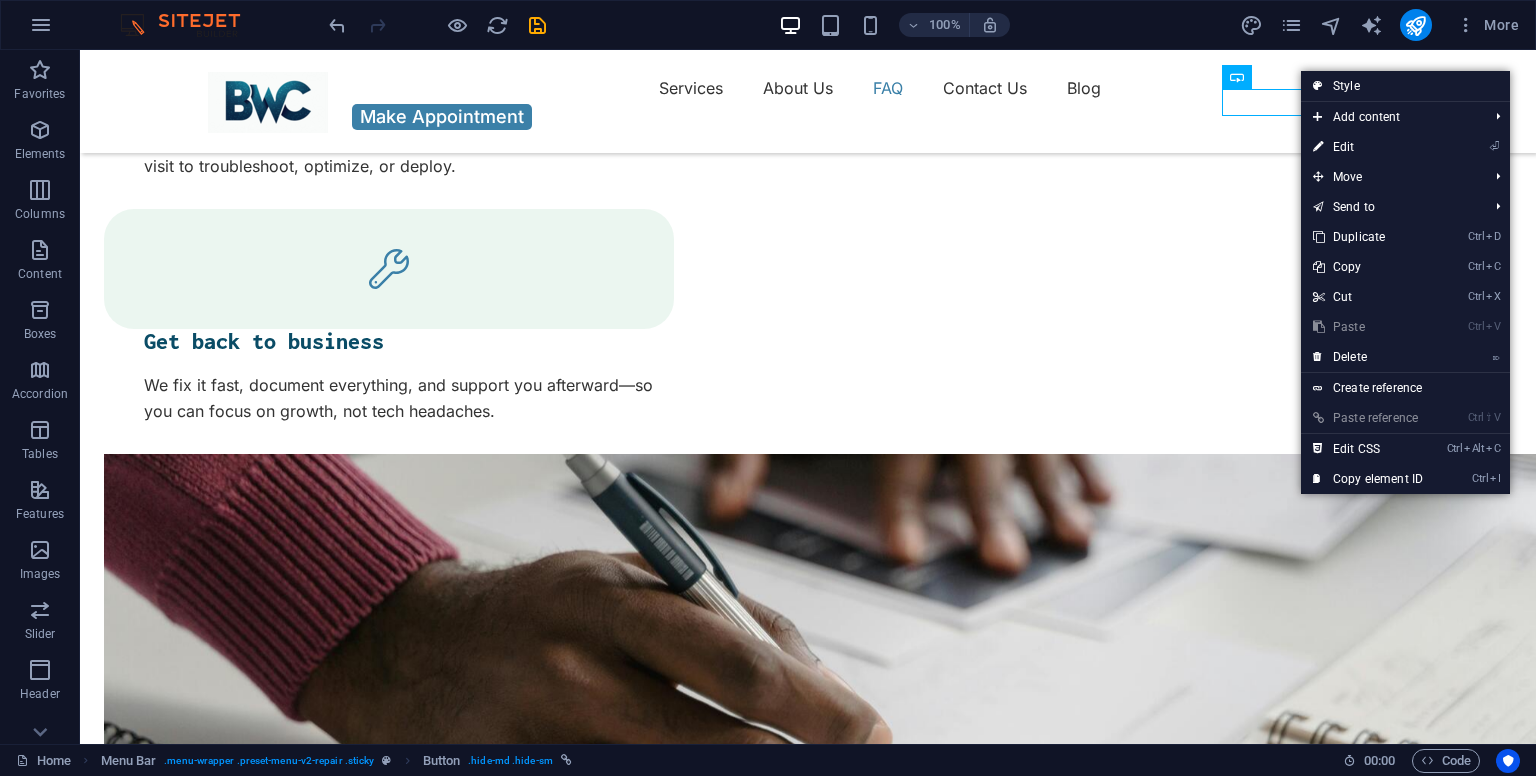 scroll, scrollTop: 3947, scrollLeft: 0, axis: vertical 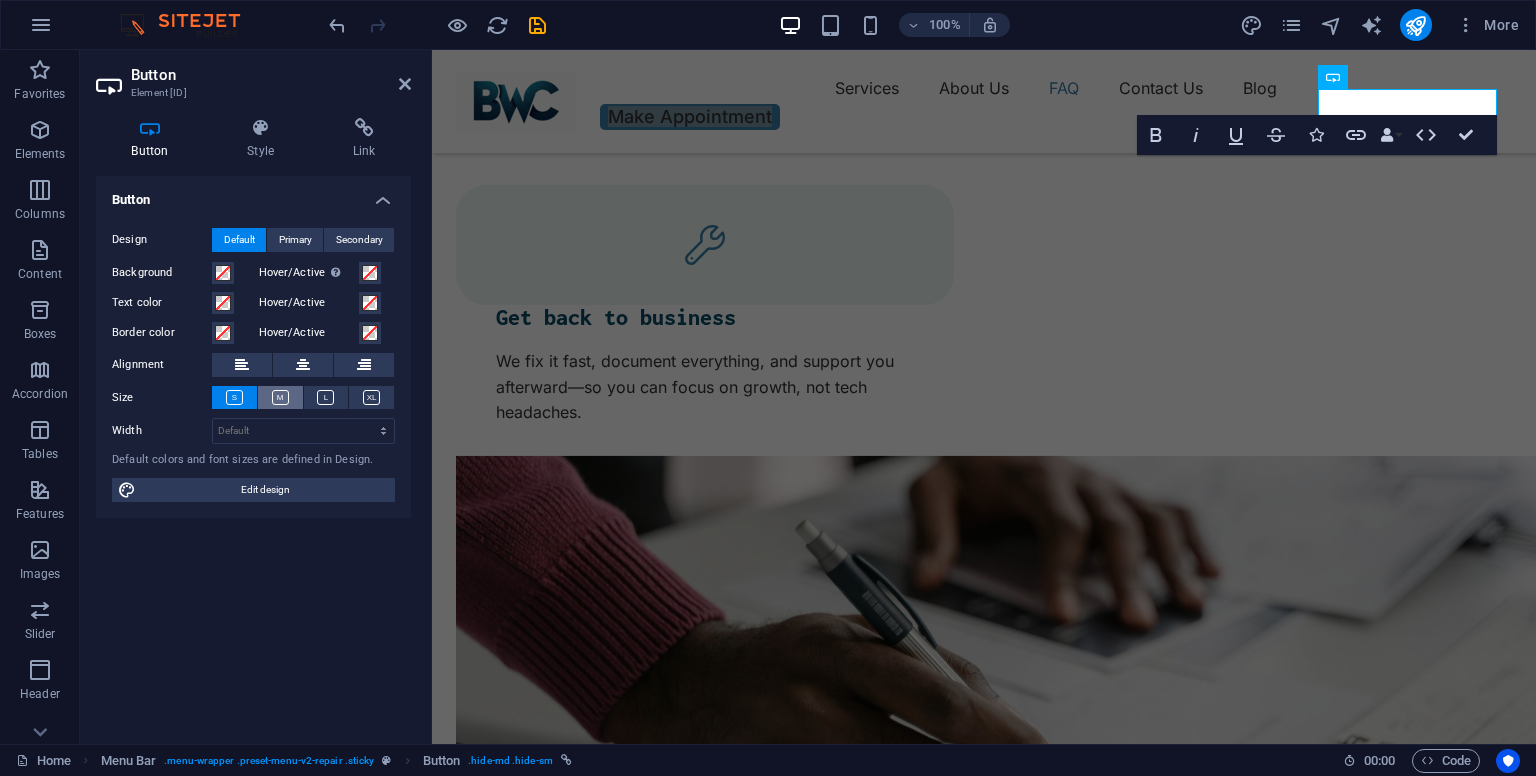 click at bounding box center (280, 397) 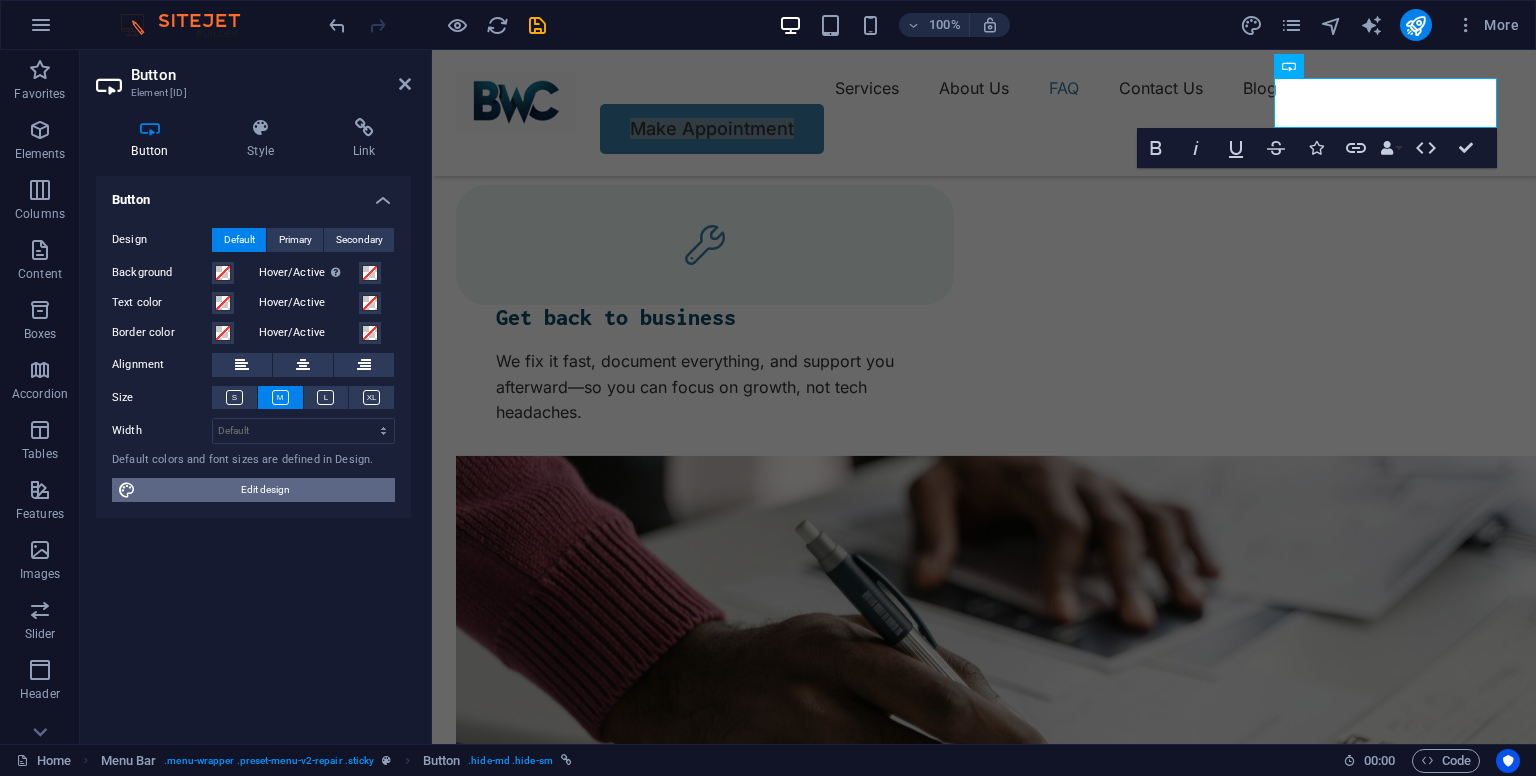 click on "Edit design" at bounding box center [265, 490] 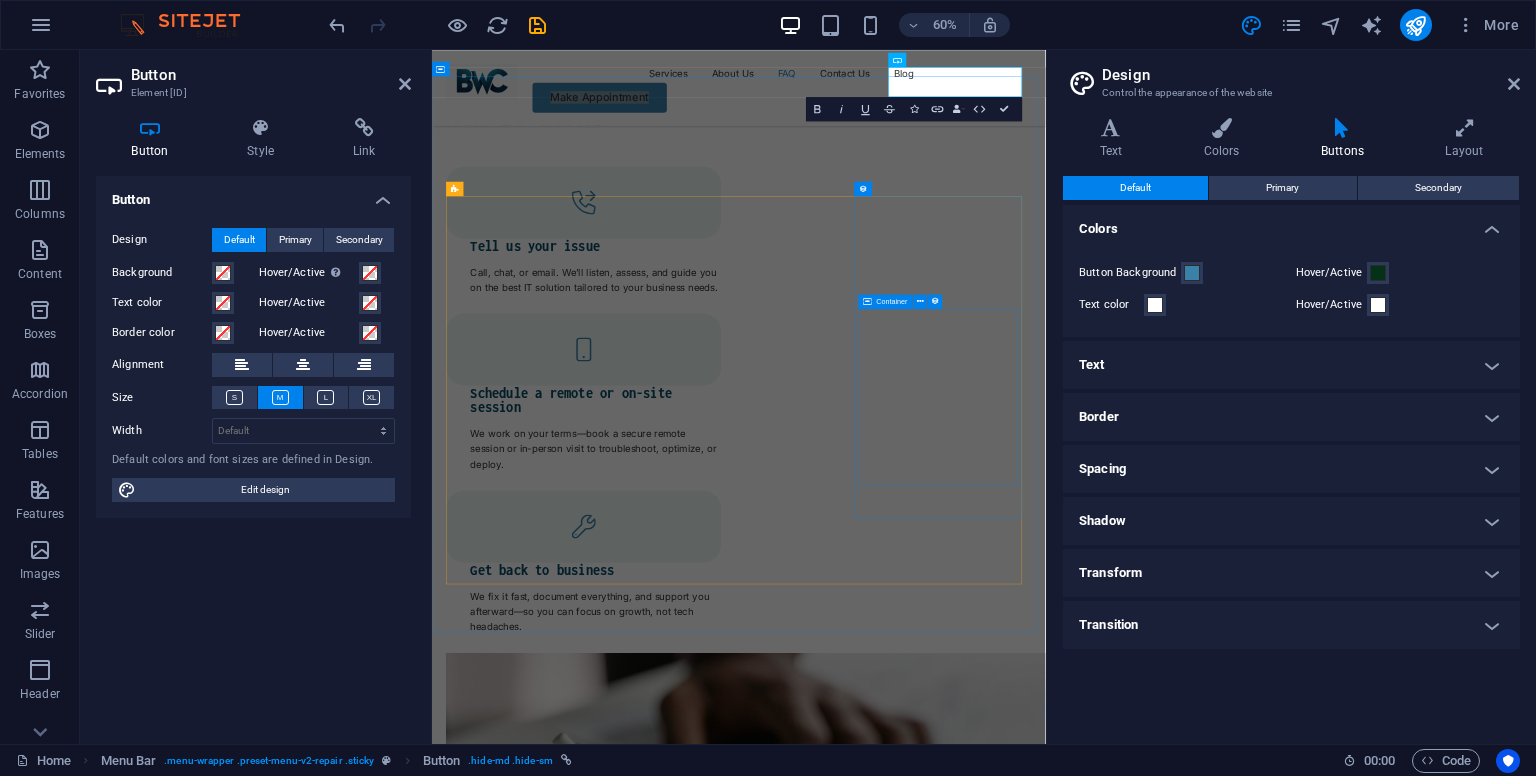 scroll, scrollTop: 4528, scrollLeft: 0, axis: vertical 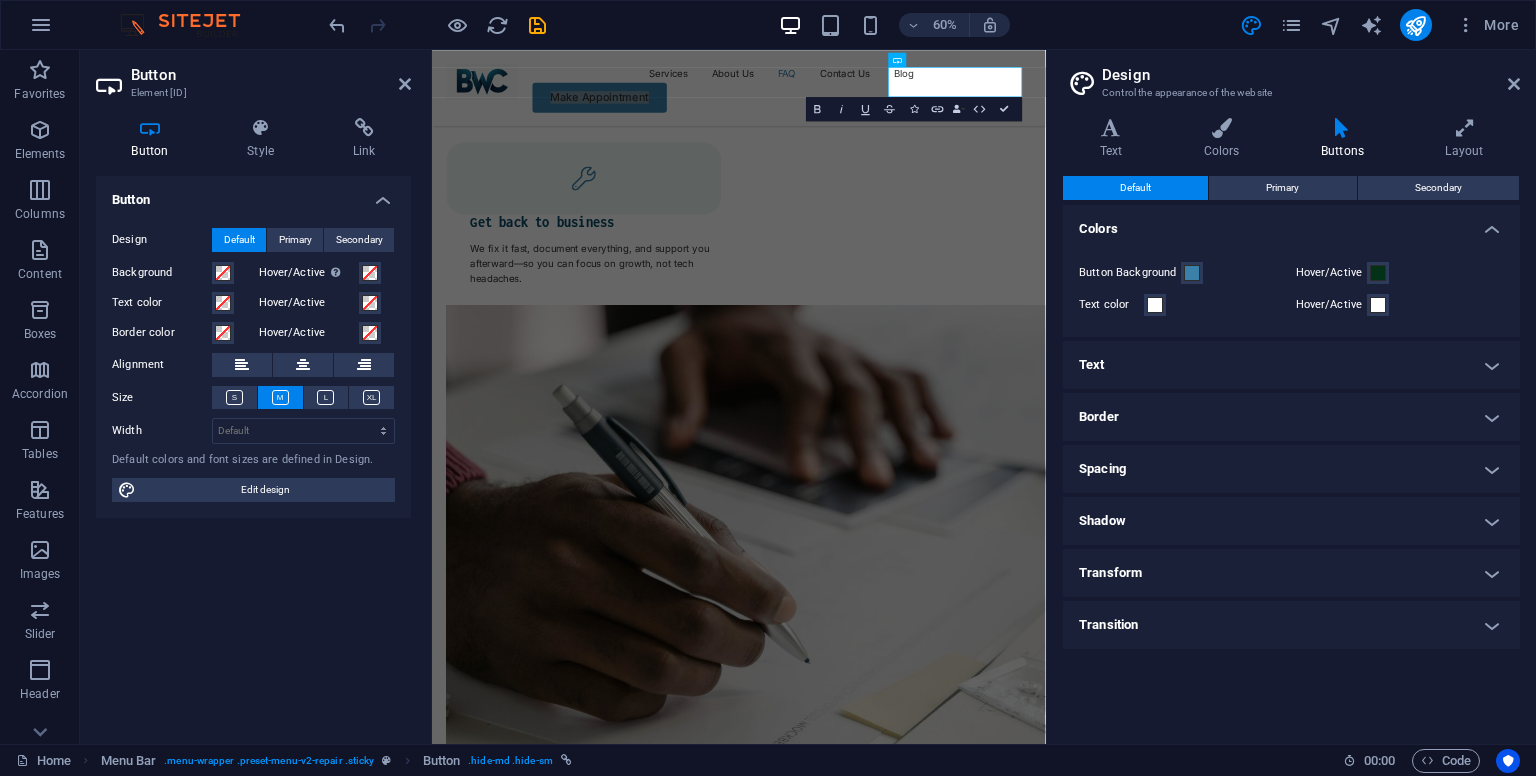 click on "Hover/Active" at bounding box center (1332, 273) 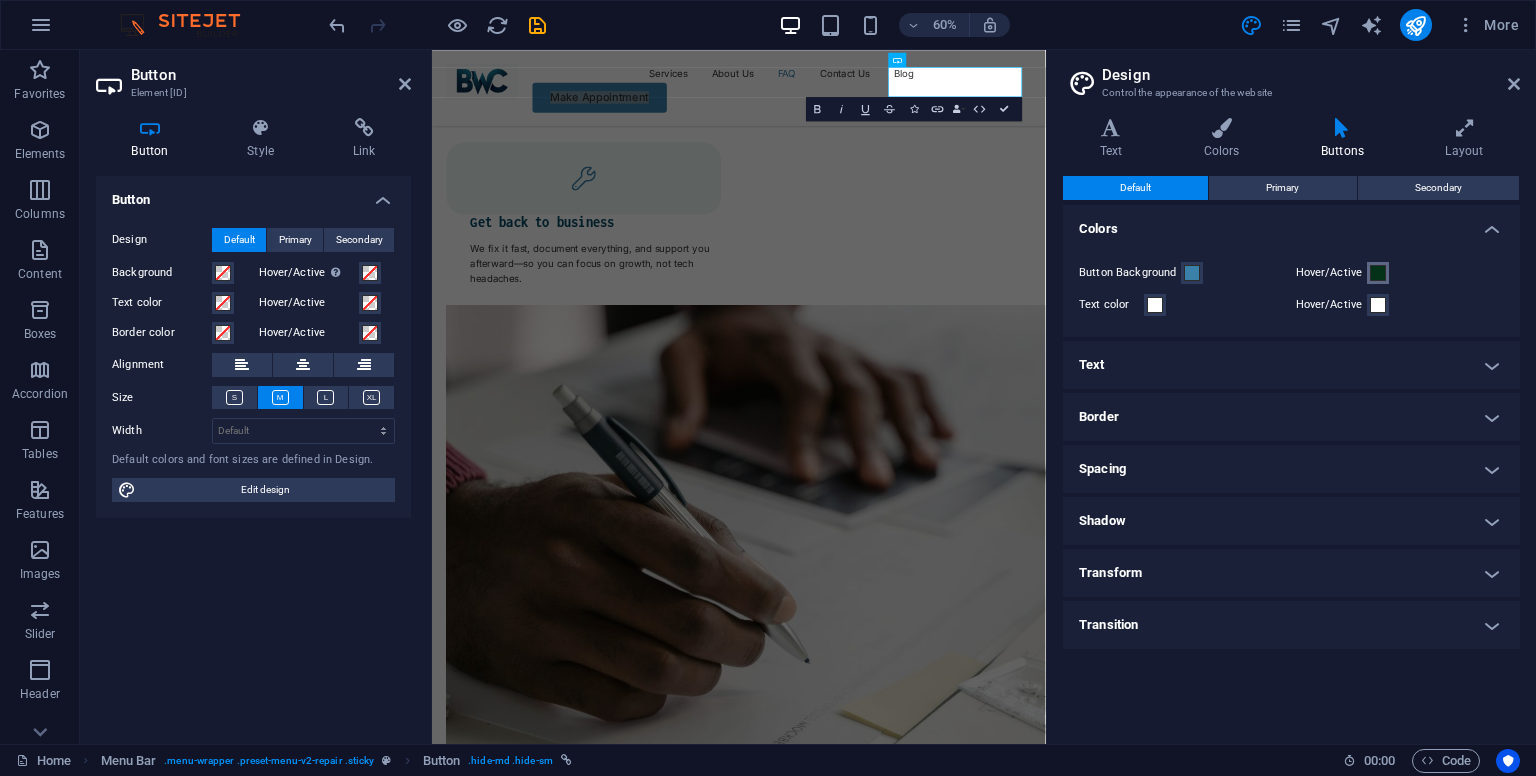 click on "Hover/Active" at bounding box center (1378, 273) 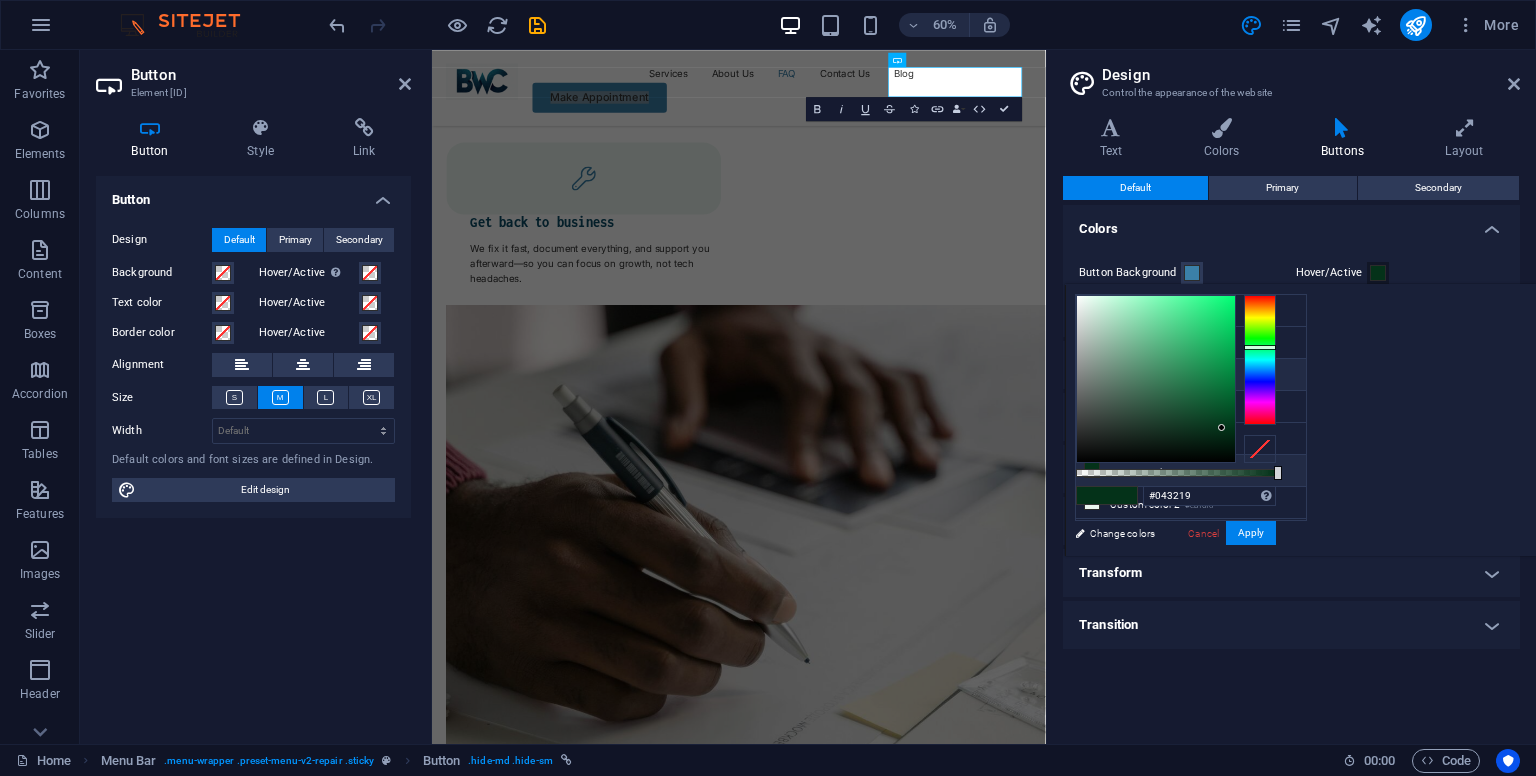 click on "Secondary color
#3b80a8" at bounding box center (1191, 375) 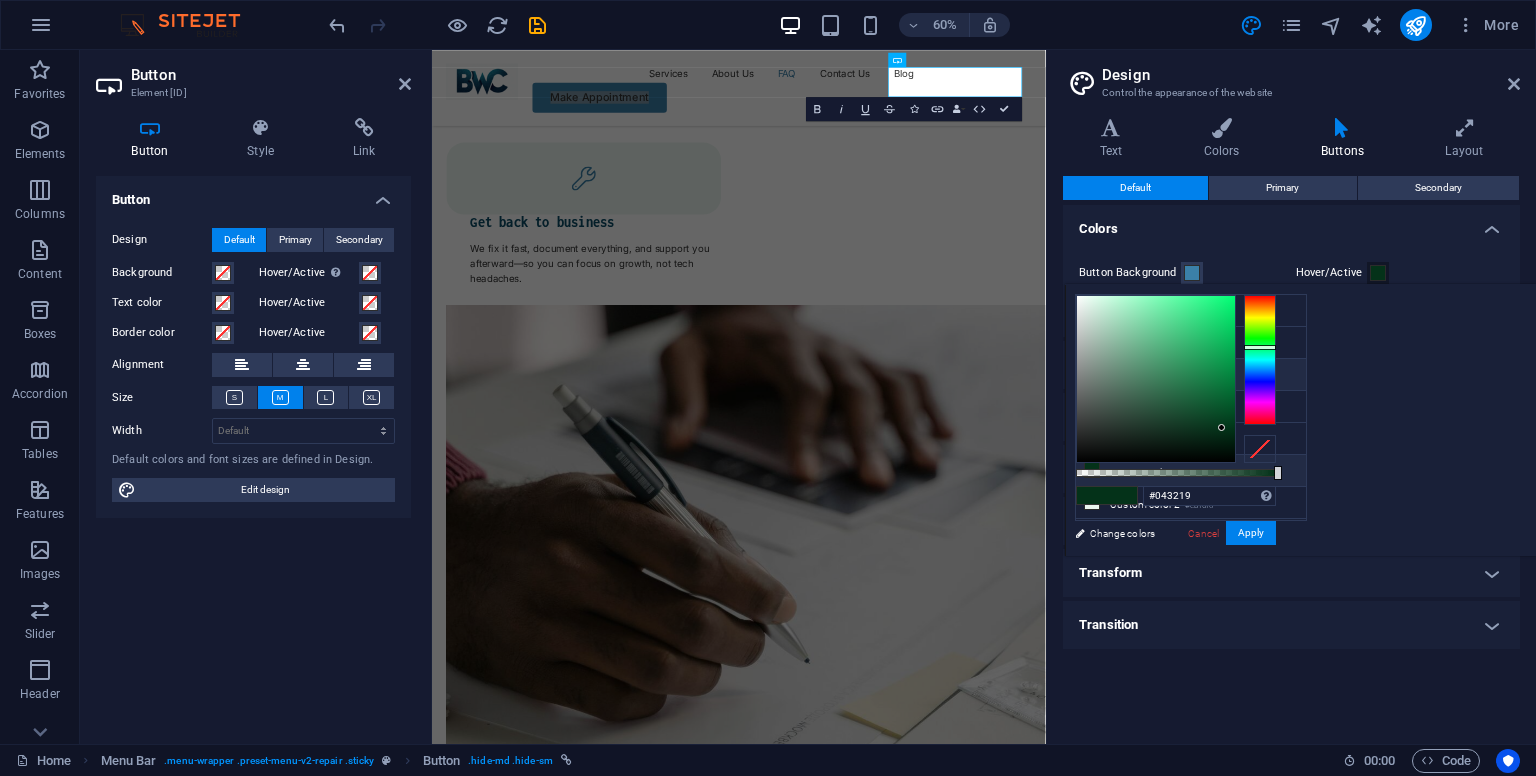 type on "#3b80a8" 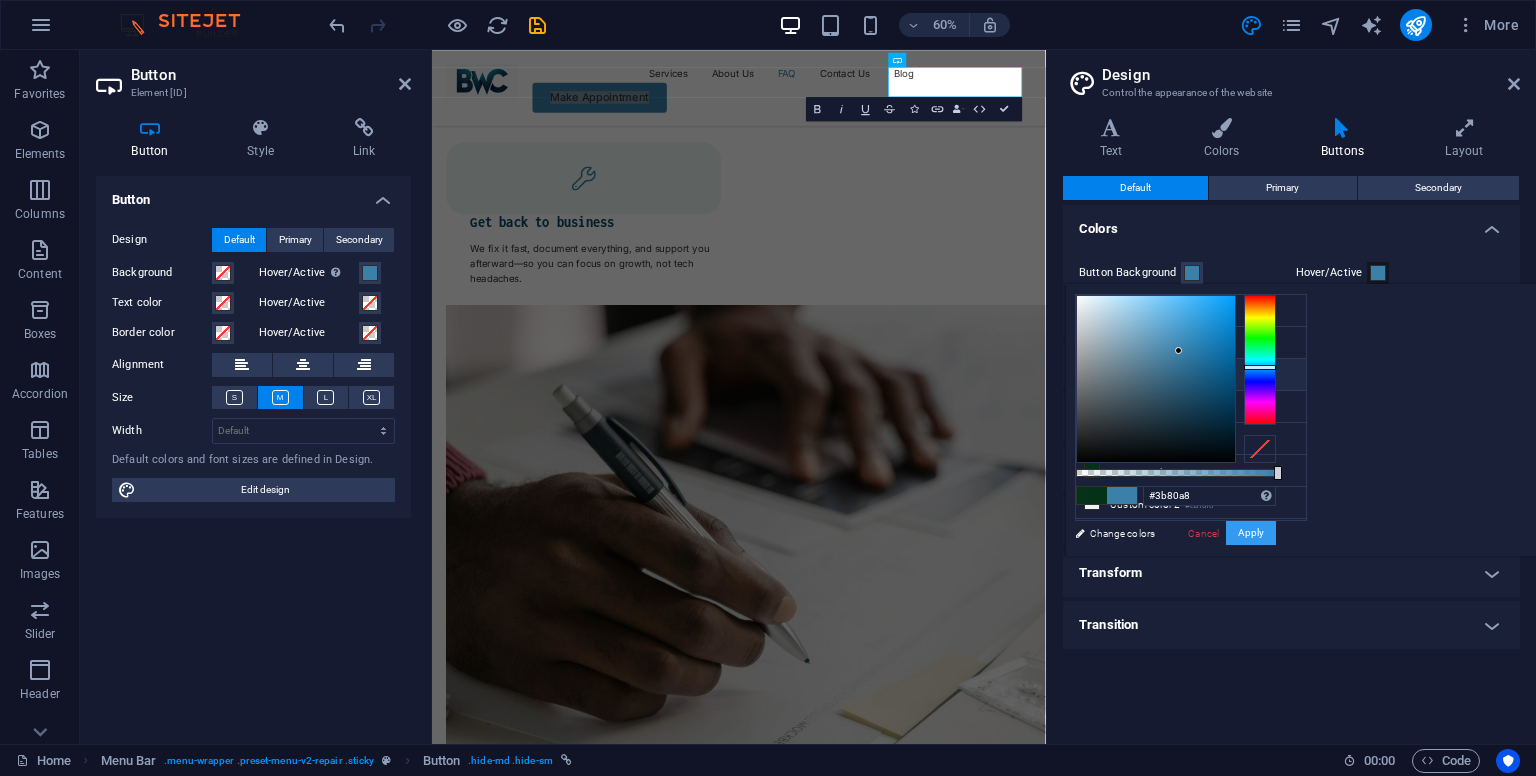 click on "Apply" at bounding box center (1251, 533) 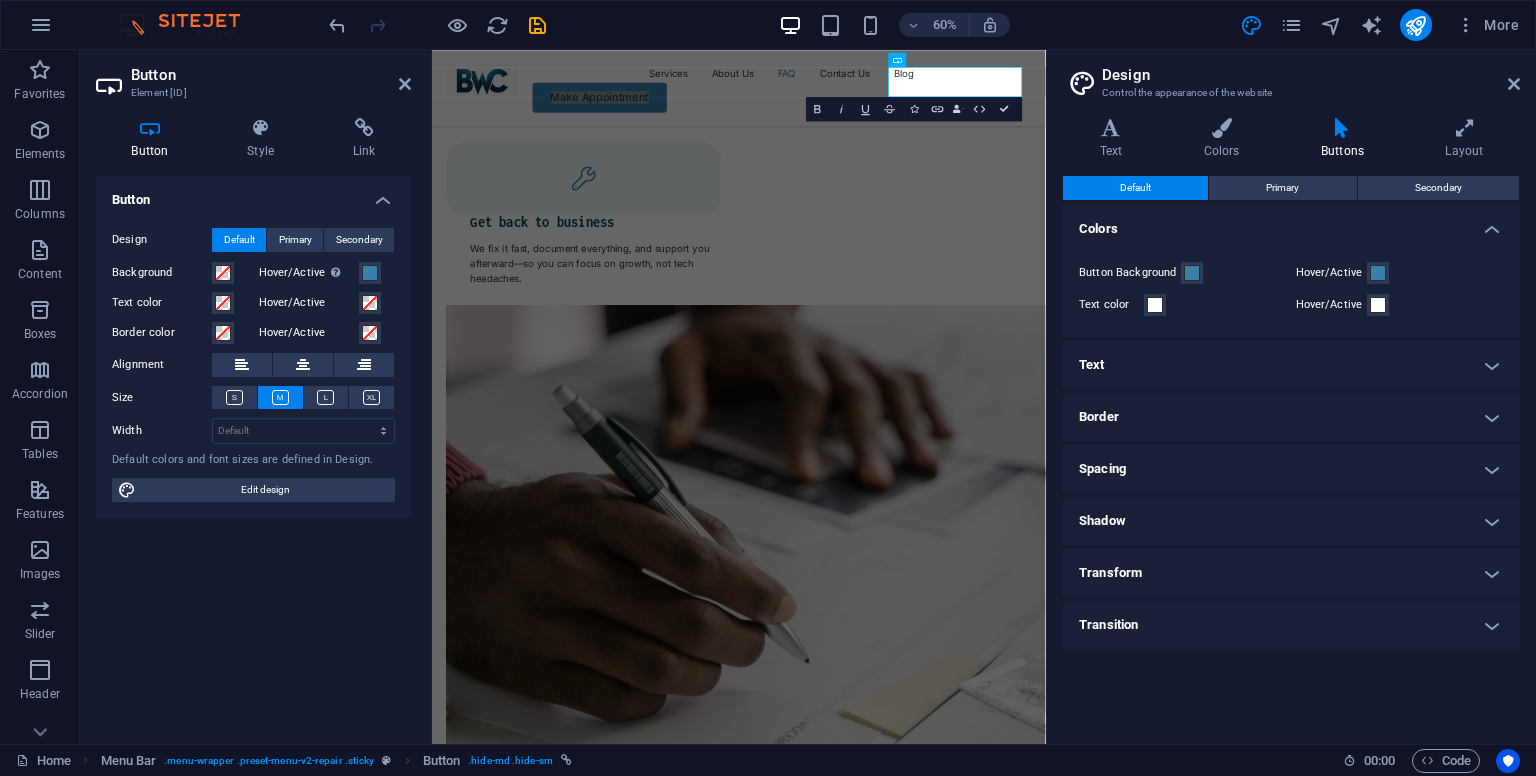 click on "Hover/Active" at bounding box center [1332, 305] 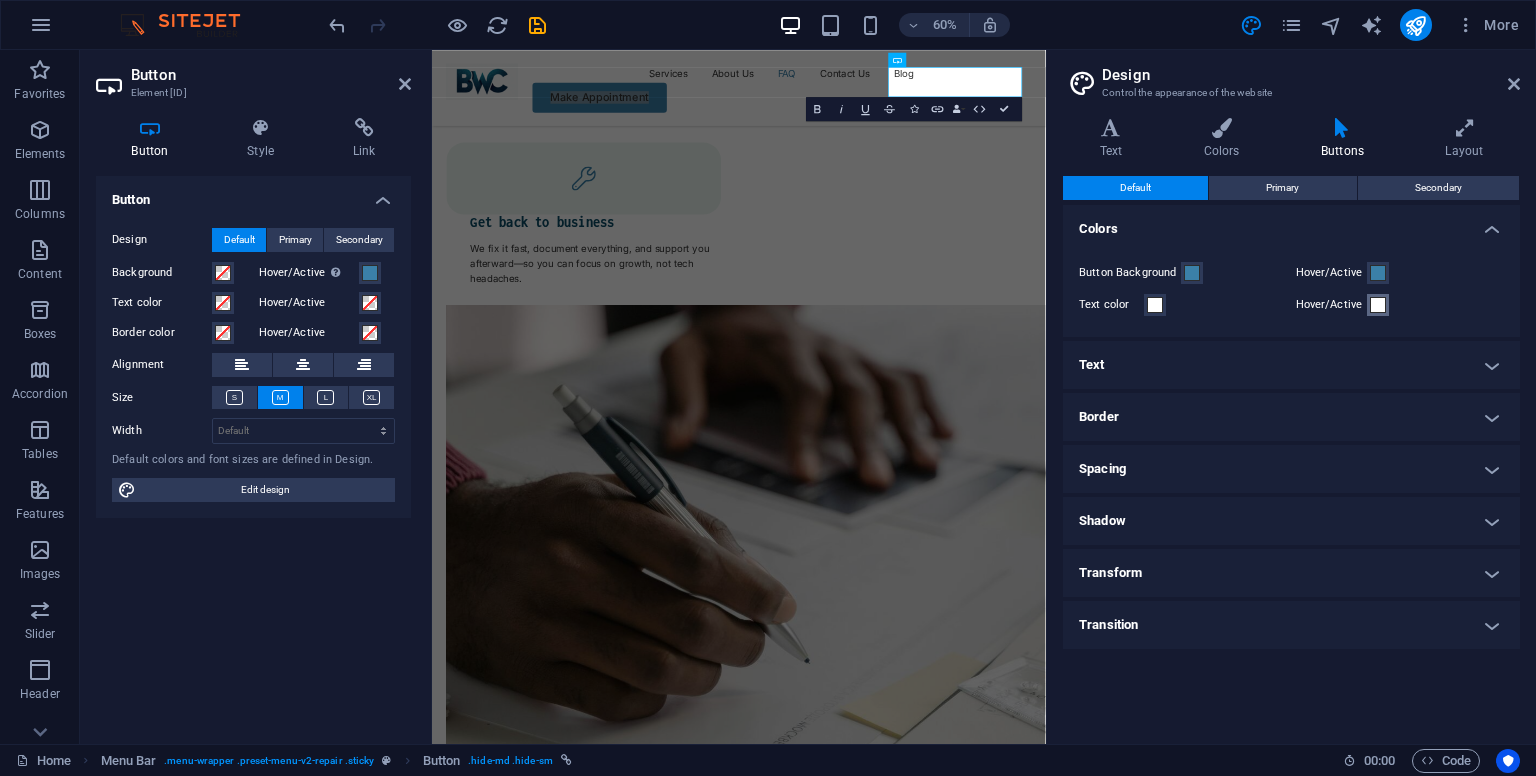 click on "Hover/Active" at bounding box center (1378, 305) 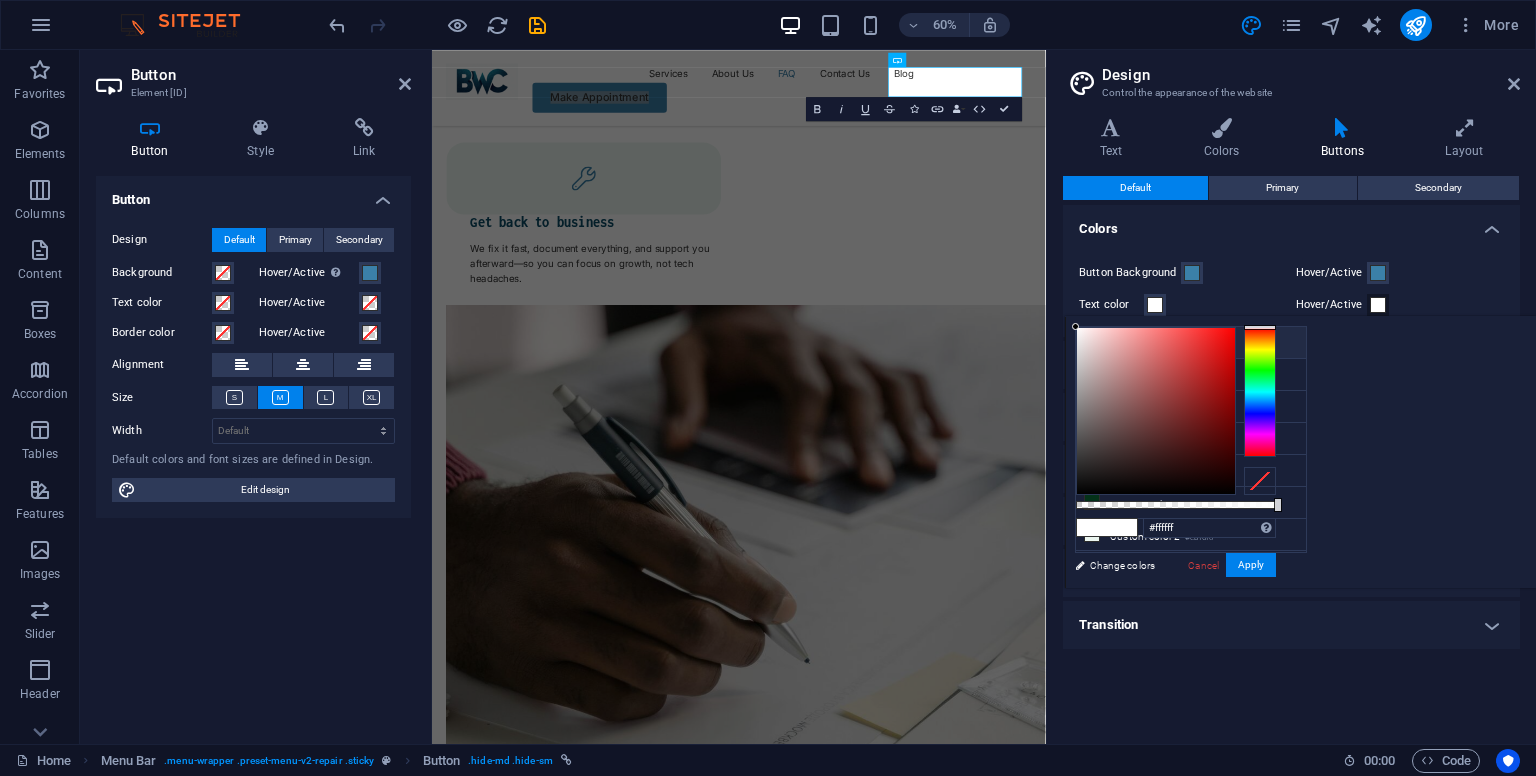 click on "Hover/Active" at bounding box center (1332, 305) 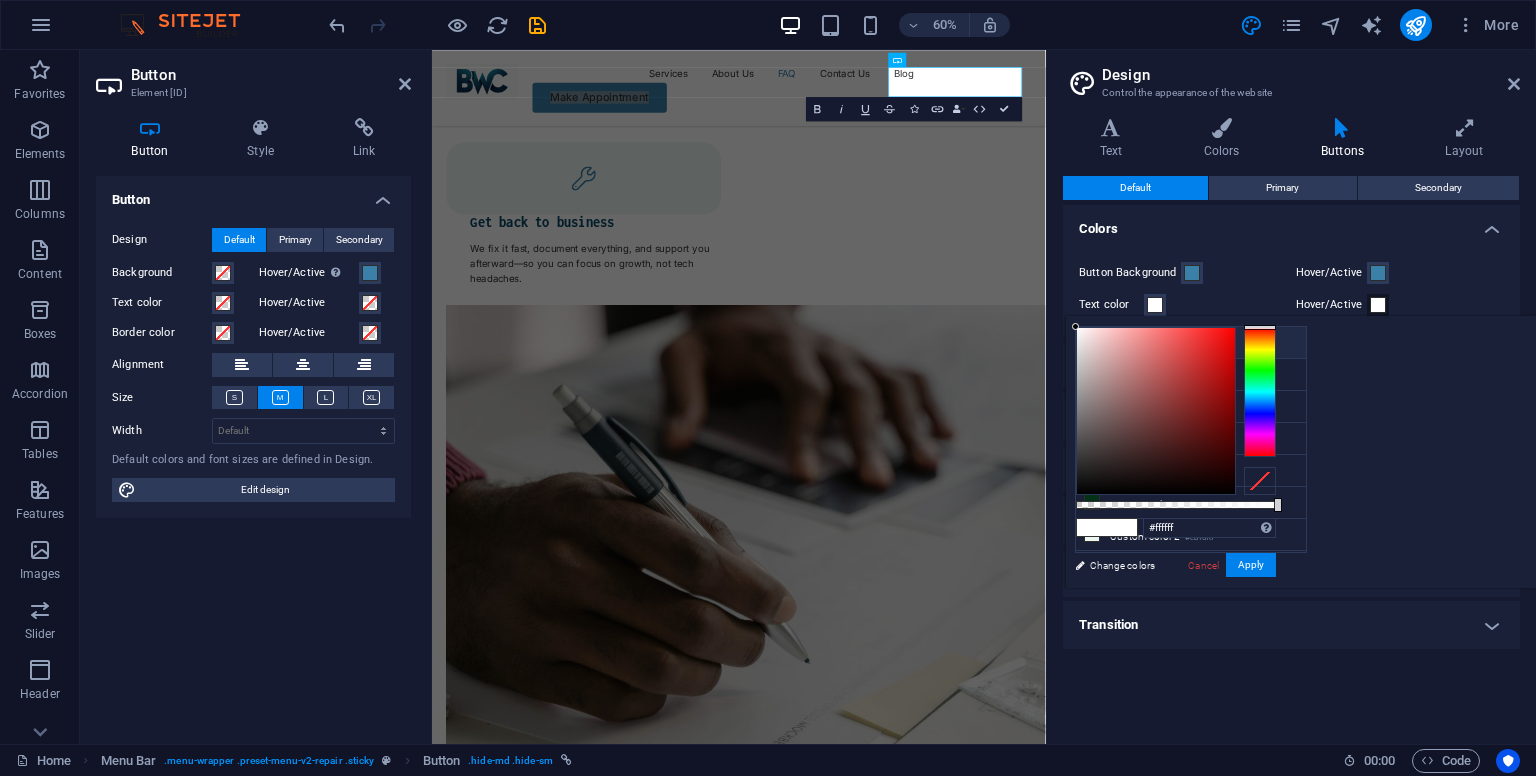 click on "Hover/Active" at bounding box center (1378, 305) 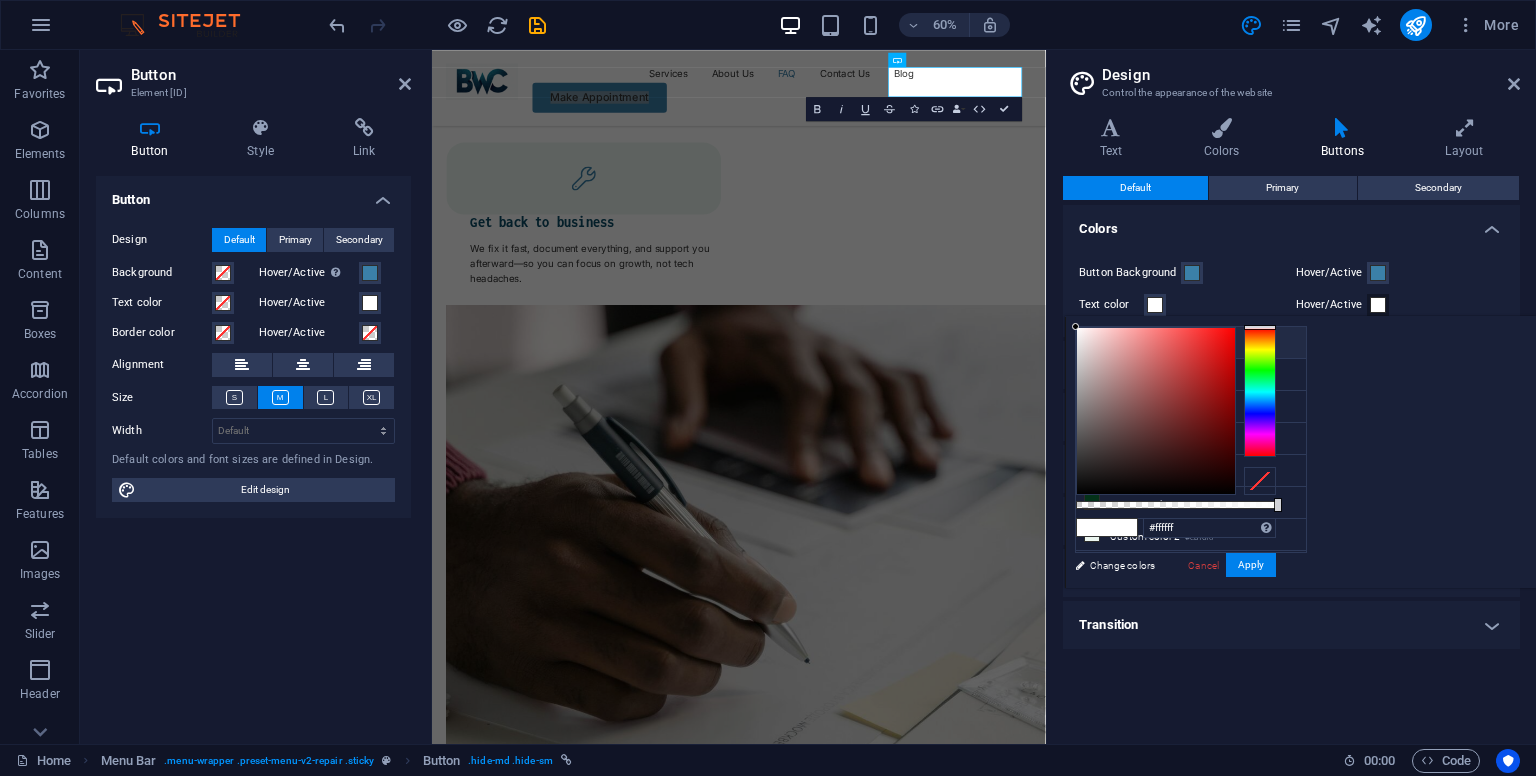 click on "Colors" at bounding box center [1291, 223] 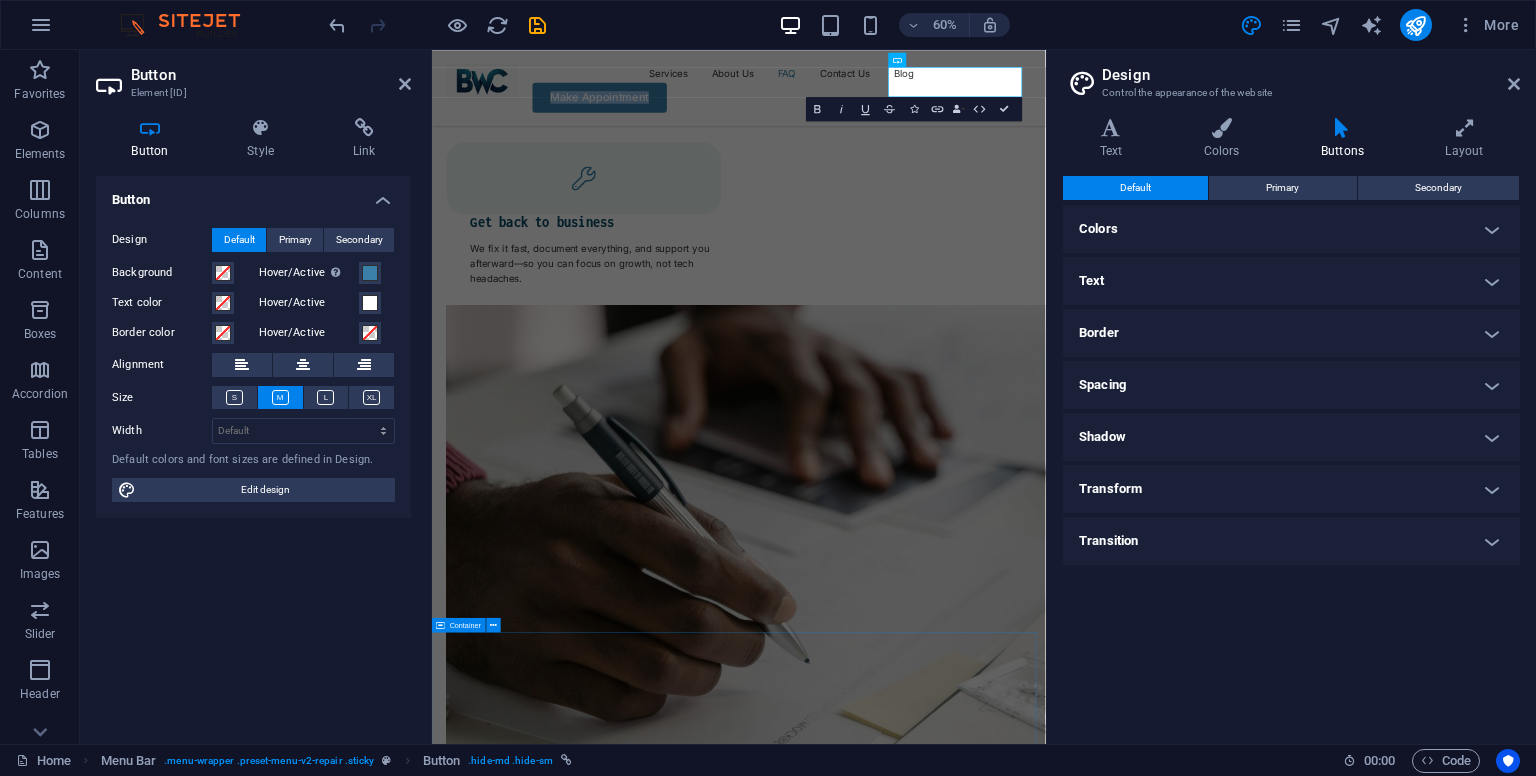 click on "Services About Us FAQ Contact Us Blog Make Appointment Brookewood Consulting Secure. Scalable. Always On Modern IT, Human Touch We Manage IT, You Grow Business. Make Appointment Drop content here or  Add elements  Paste clipboard OUR SERVICES What we'll do for you Managed IT Services Proactive monitoring, patching, and support—so your business runs smoothly without IT disruptions or surprise downtime. Cloud Infrastructure & Migrations We move your business to the cloud—securely and seamlessly—so you can work from anywhere, scale fast, and stay agile. Cybersecurity & Compliance Next-gen protection for your data, devices, and users. We help you stay secure and meet modern compliance standards. OUR PROCESS How it works Tell us your issue Call, chat, or email. We’ll listen, assess, and guide you on the best IT solution tailored to your business needs. Schedule a remote or on-site session We work on your terms—book a secure remote session or in-person visit to troubleshoot, optimize, or deploy. or 10 +" at bounding box center [943, 1885] 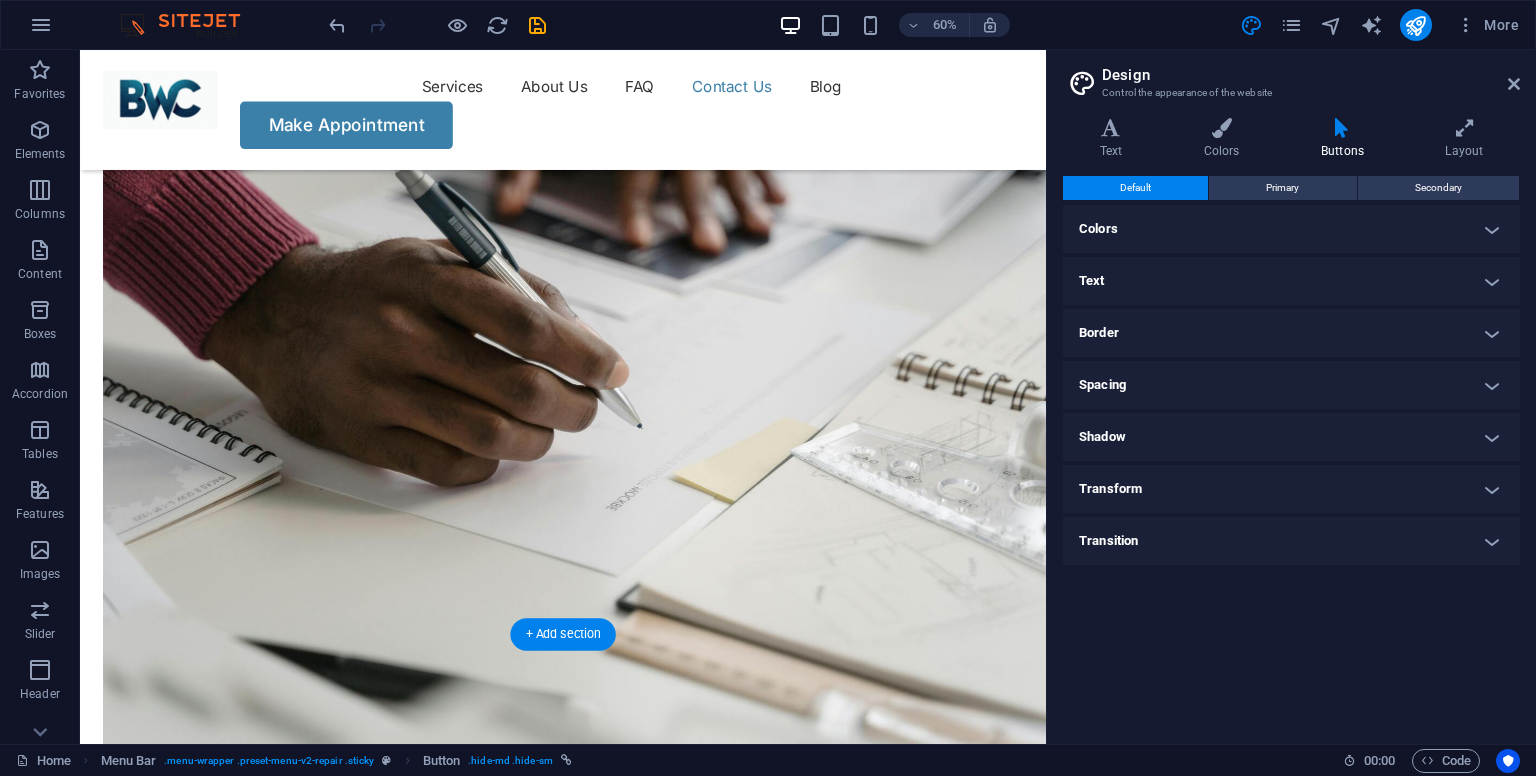 scroll, scrollTop: 5032, scrollLeft: 0, axis: vertical 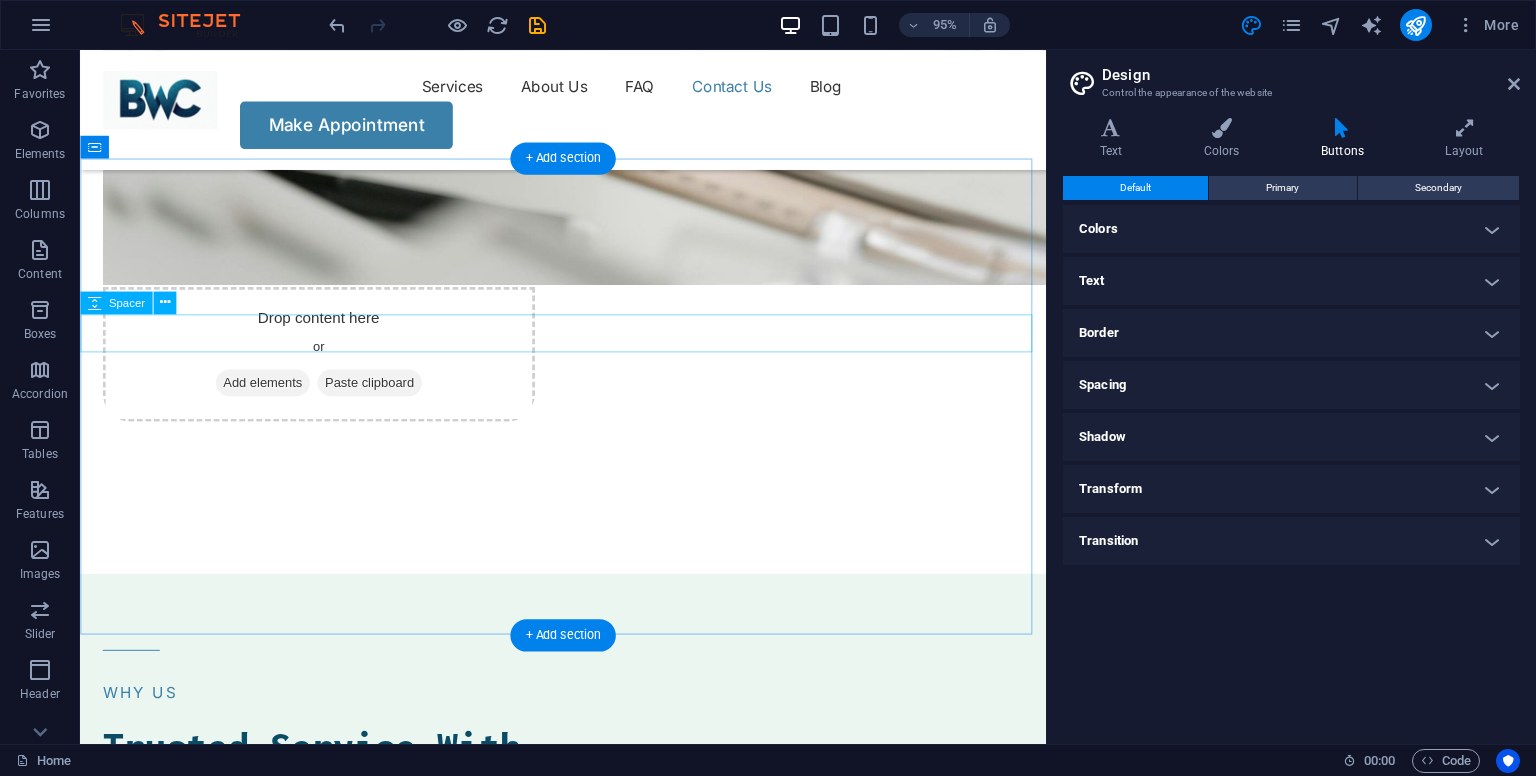 click at bounding box center (588, 5887) 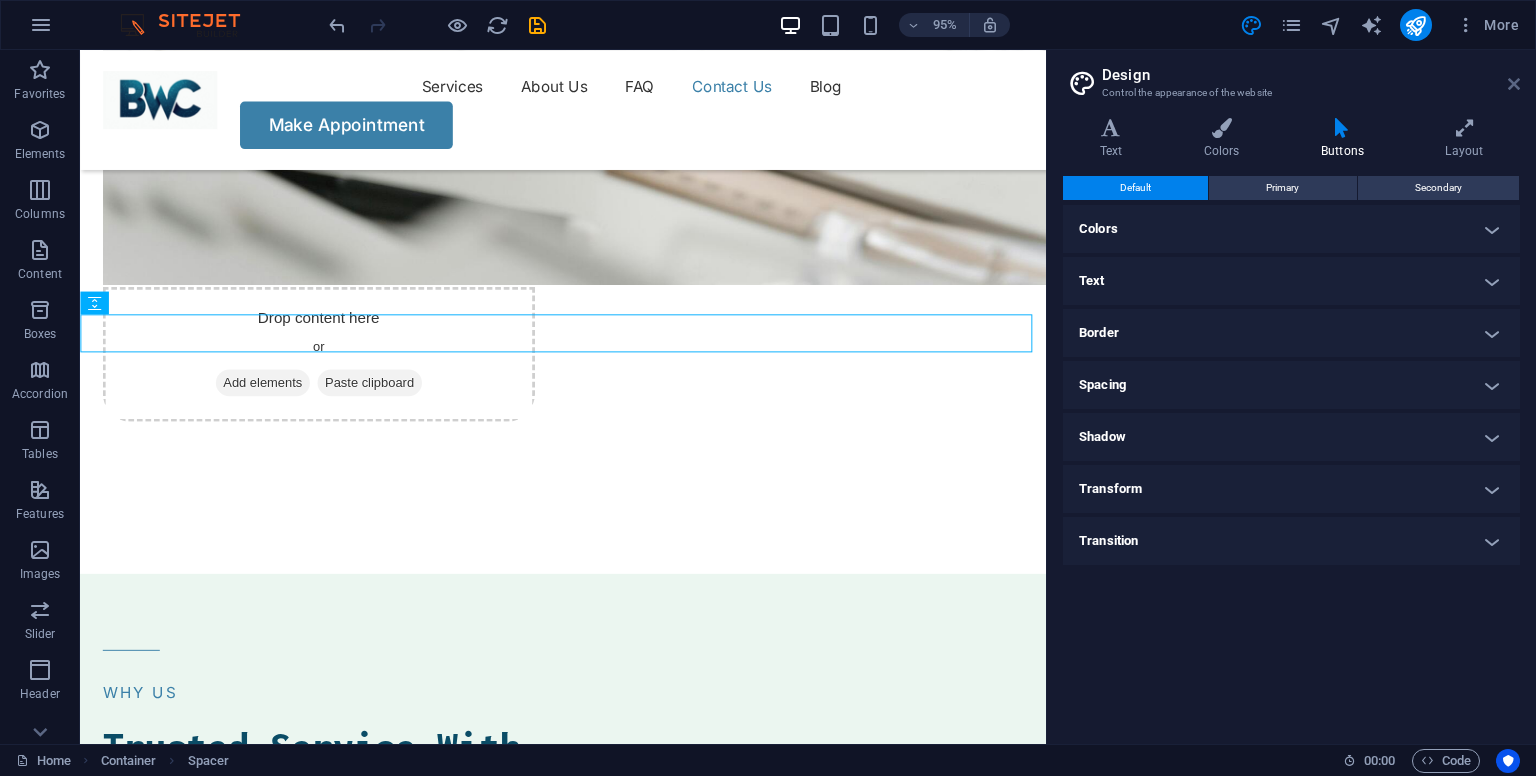 click at bounding box center (1514, 84) 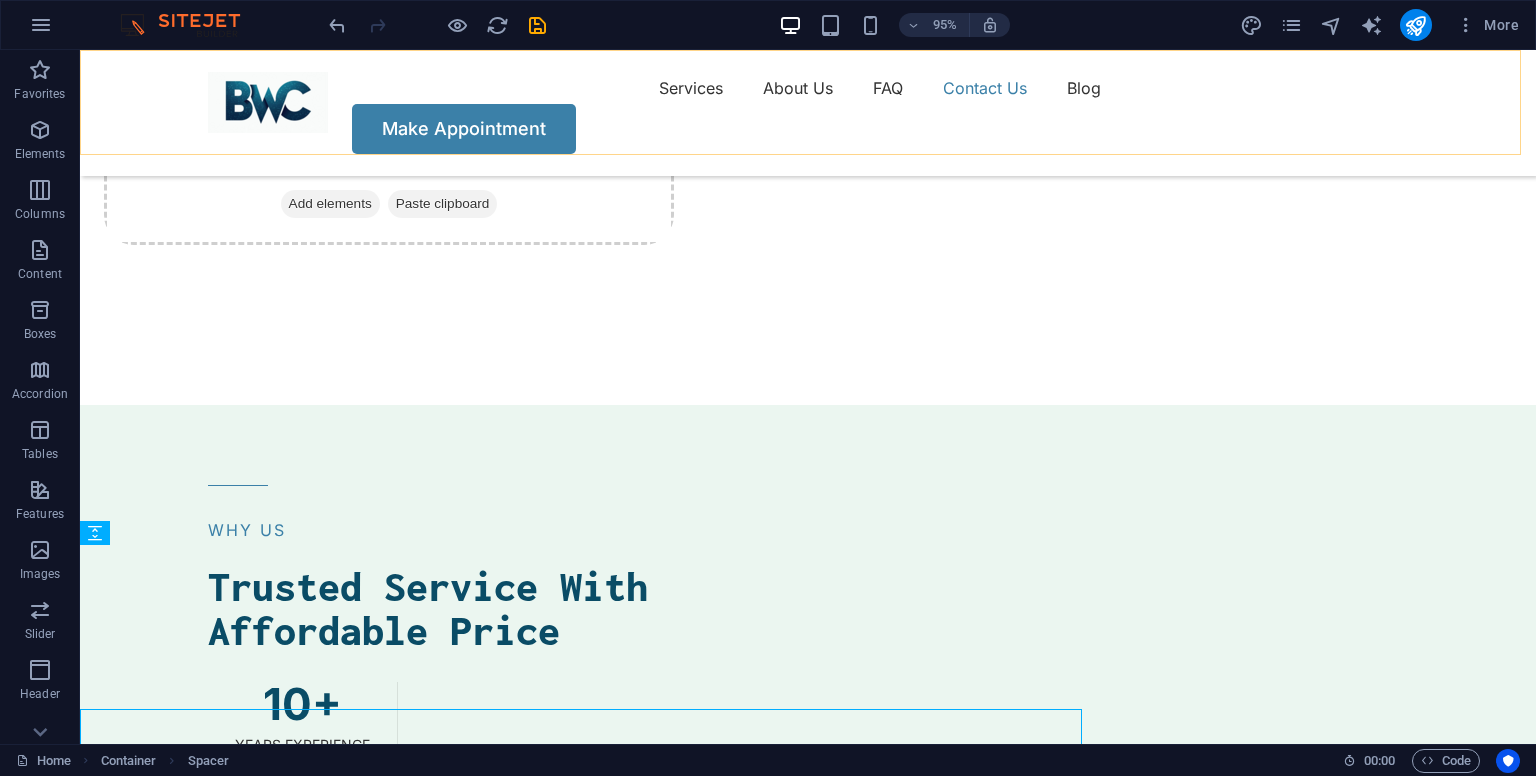 scroll, scrollTop: 4652, scrollLeft: 0, axis: vertical 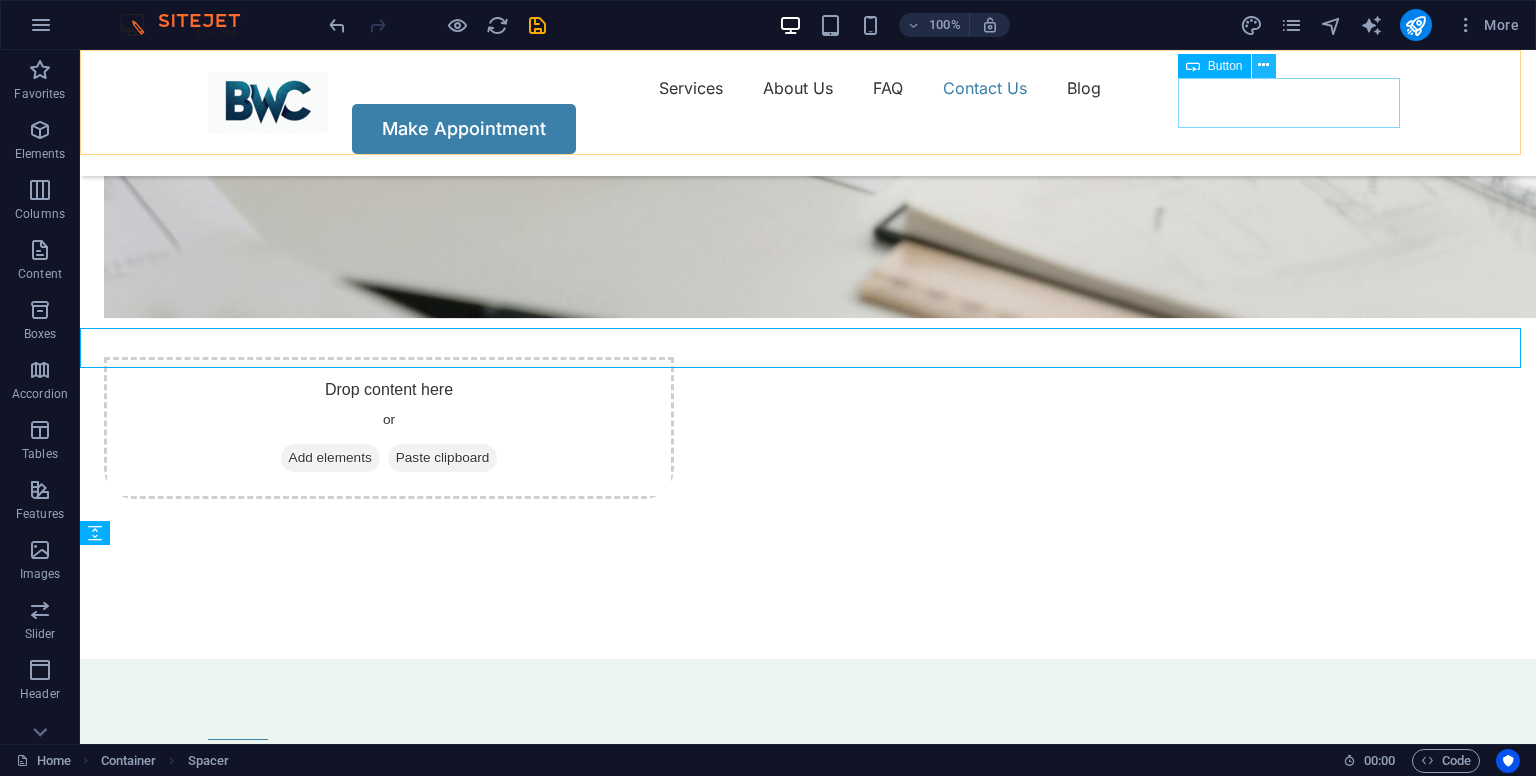 click at bounding box center [1263, 65] 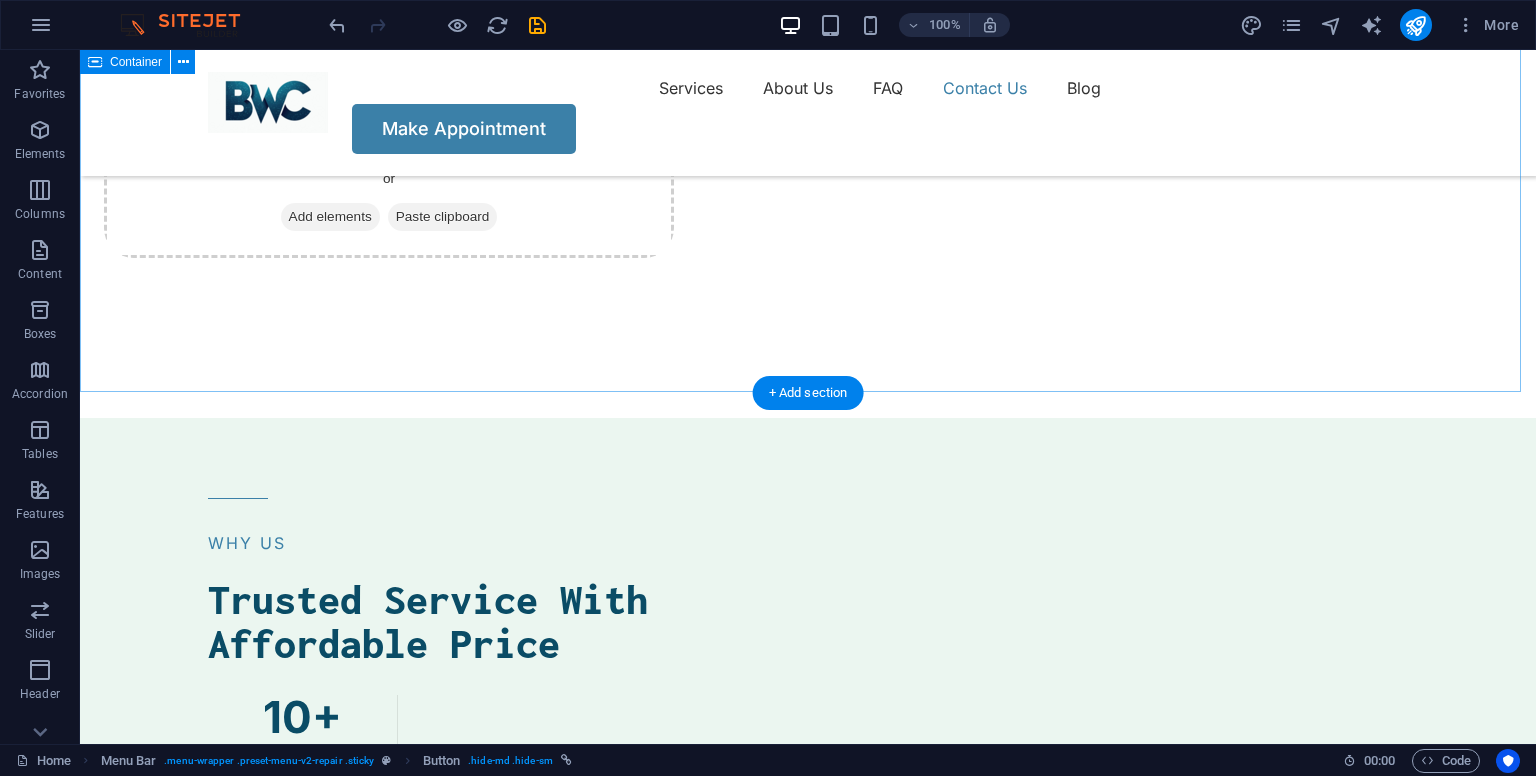 scroll, scrollTop: 4928, scrollLeft: 0, axis: vertical 